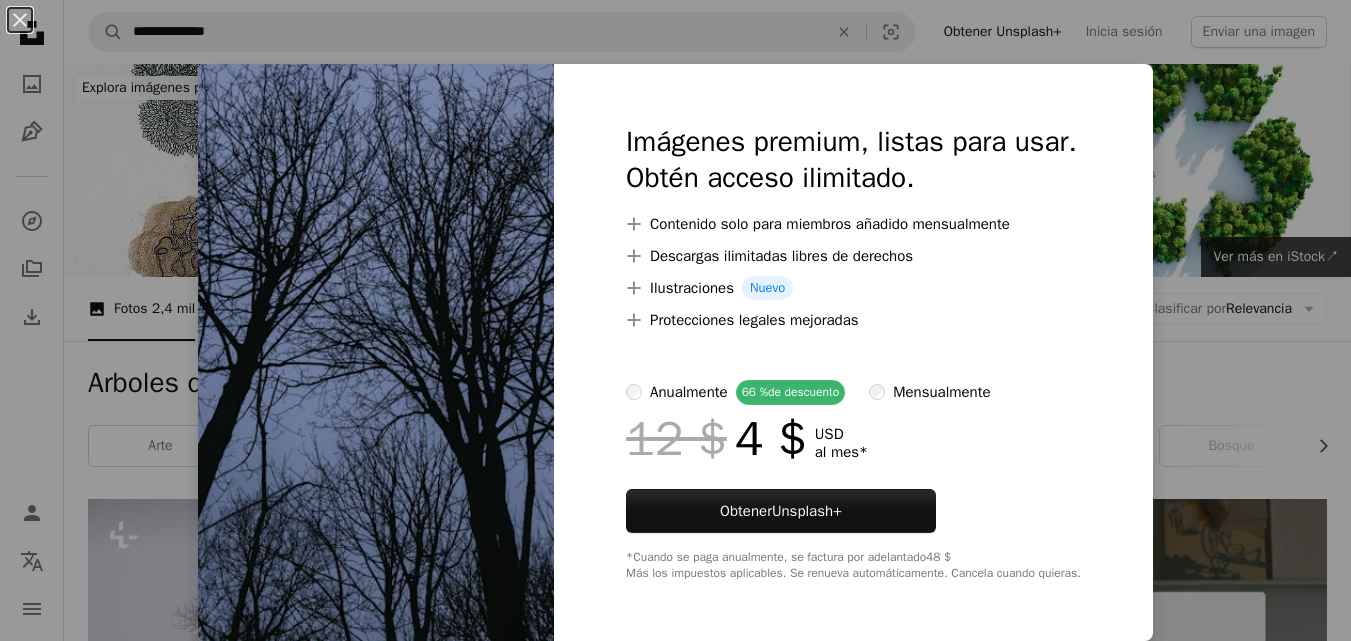 scroll, scrollTop: 8652, scrollLeft: 0, axis: vertical 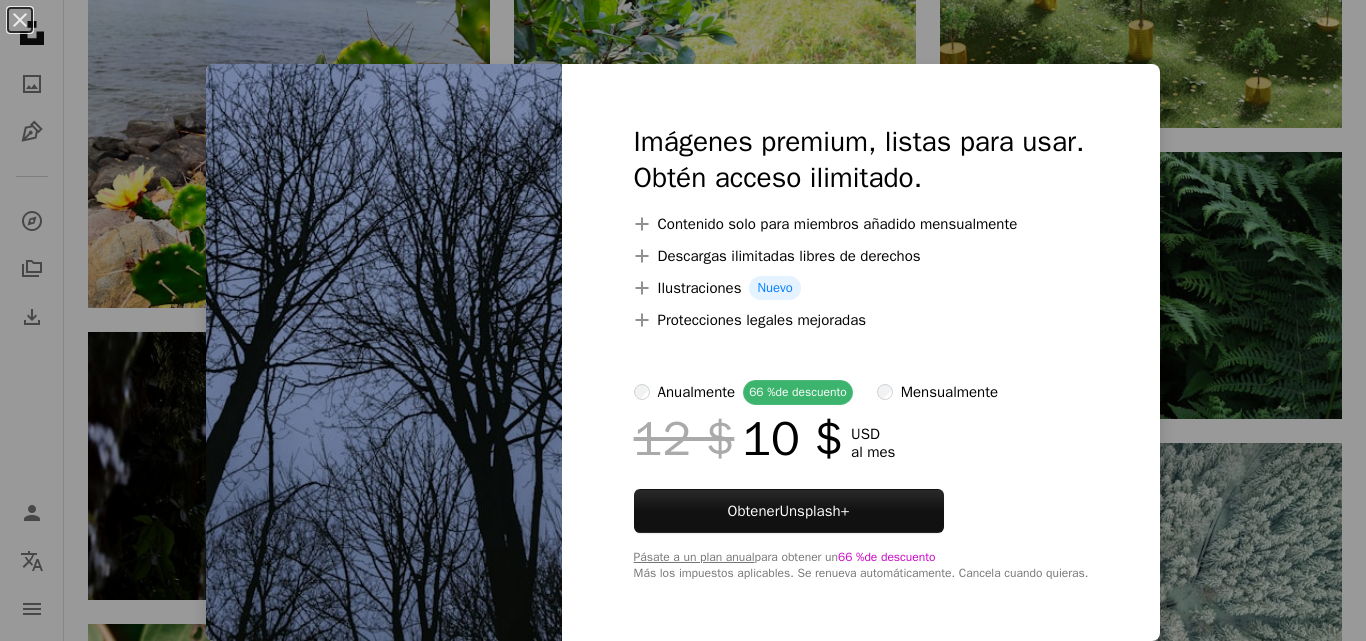 click on "anualmente 66 %  de descuento" at bounding box center (743, 392) 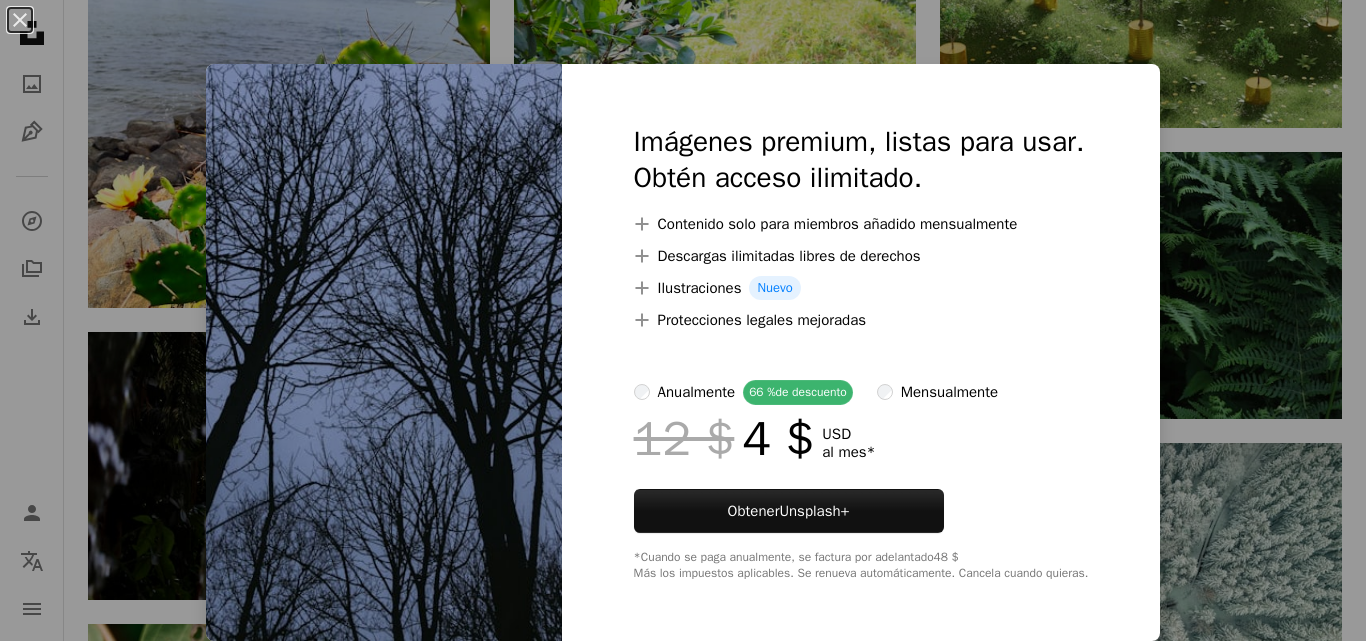 click on "An X shape Imágenes premium, listas para usar. Obtén acceso ilimitado. A plus sign Contenido solo para miembros añadido mensualmente A plus sign Descargas ilimitadas libres de derechos A plus sign Ilustraciones  Nuevo A plus sign Protecciones legales mejoradas anualmente 66 %  de descuento mensualmente 12 $   4 $ USD al mes * Obtener  Unsplash+ *Cuando se paga anualmente, se factura por adelantado  48 $ Más los impuestos aplicables. Se renueva automáticamente. Cancela cuando quieras." at bounding box center [683, 320] 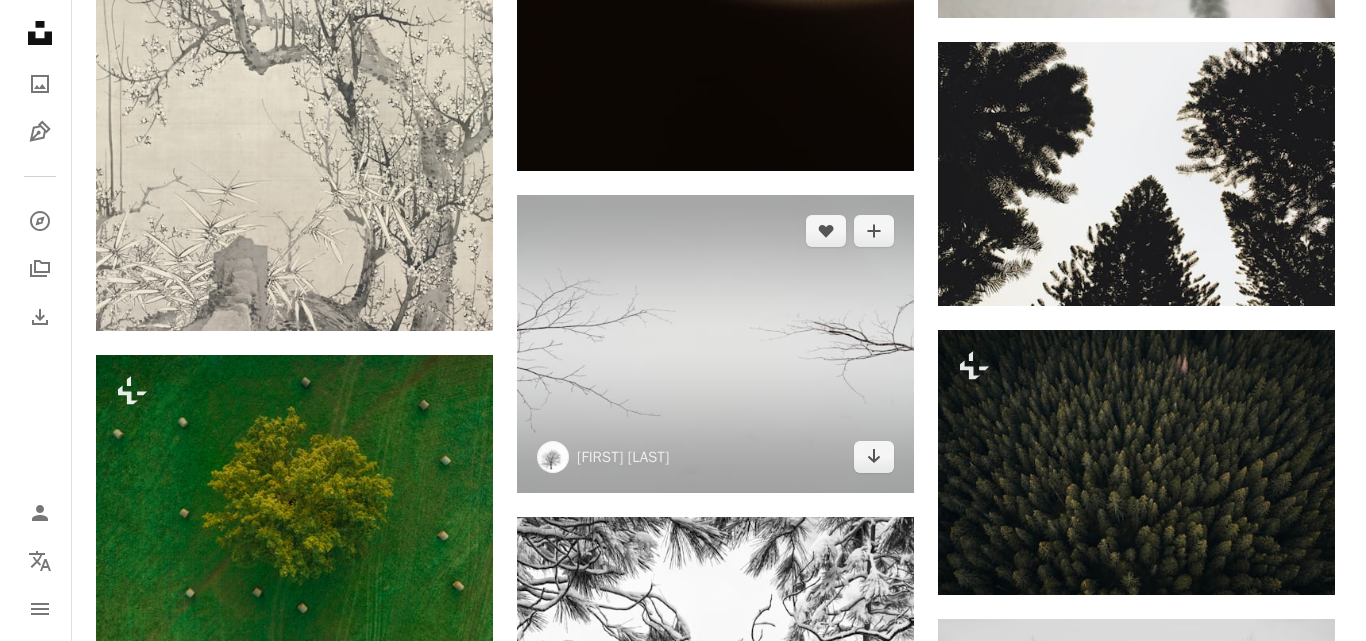 scroll, scrollTop: 14652, scrollLeft: 0, axis: vertical 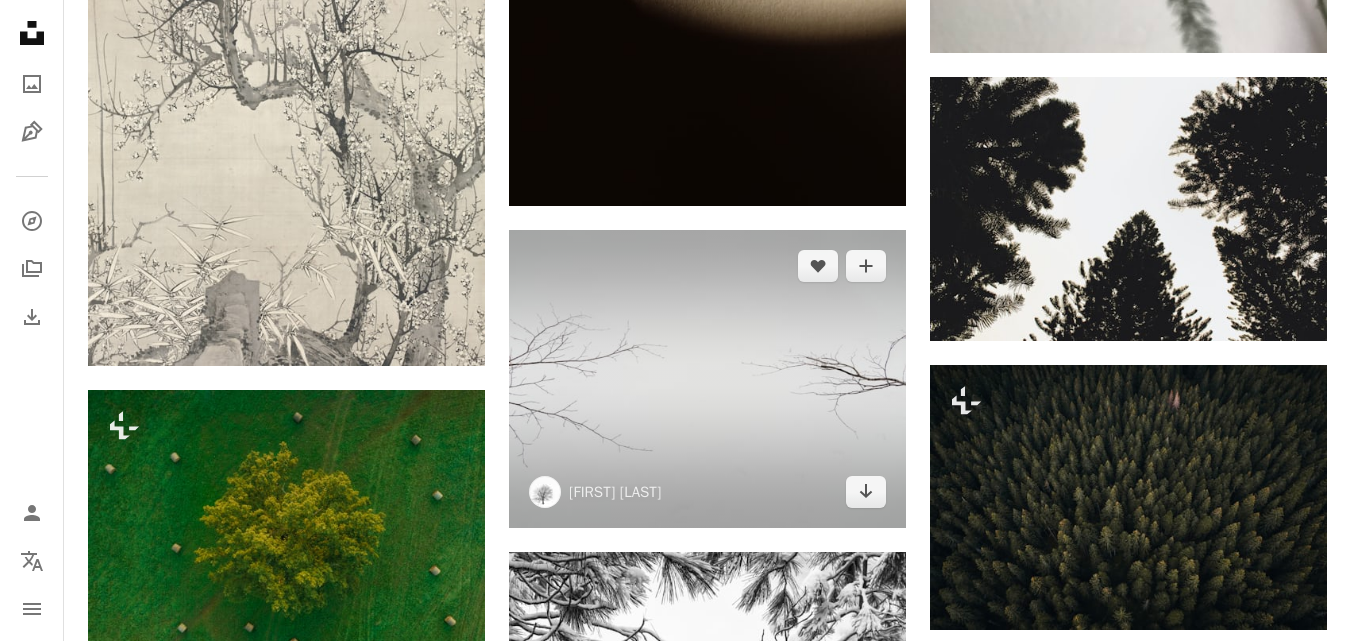 click at bounding box center [707, 379] 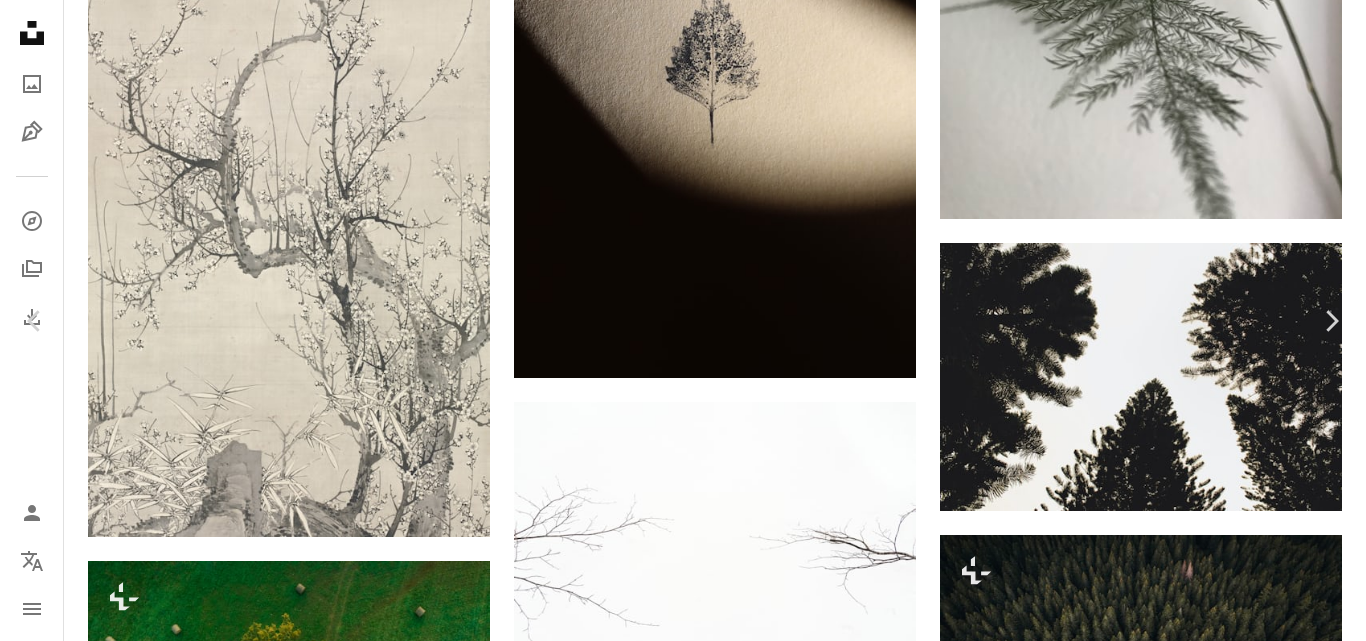 click on "Descargar gratis" at bounding box center [1160, 5035] 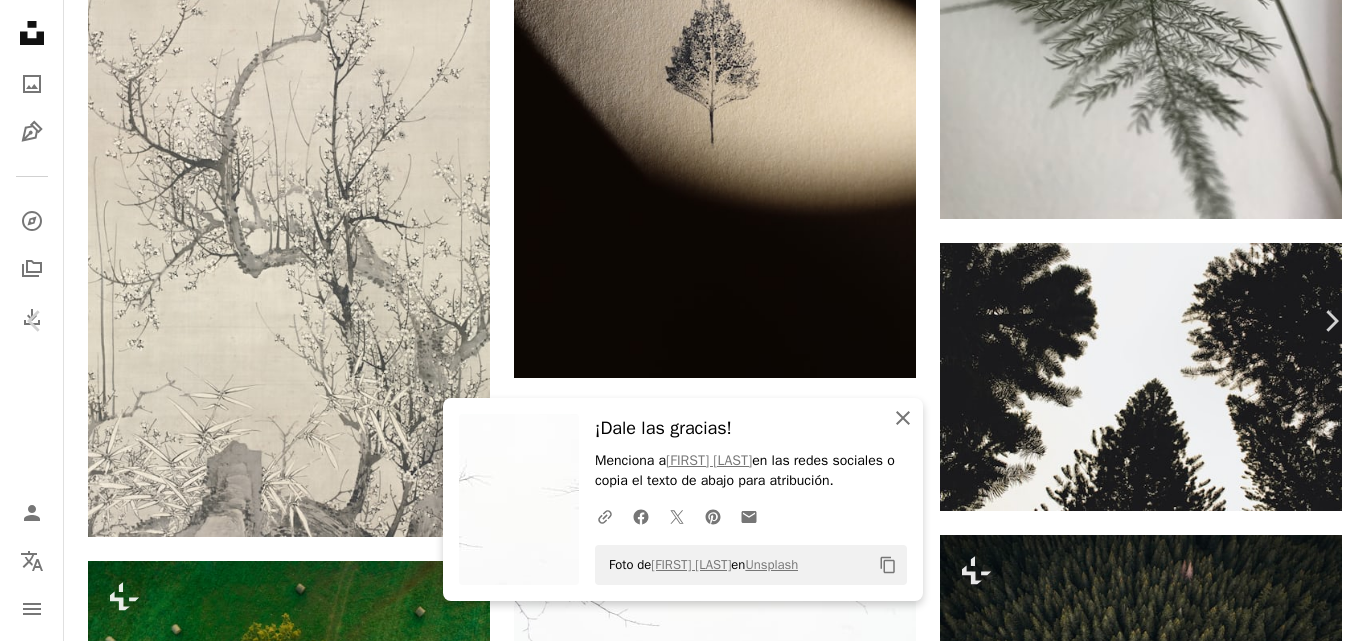 click on "An X shape Cerrar" at bounding box center (903, 418) 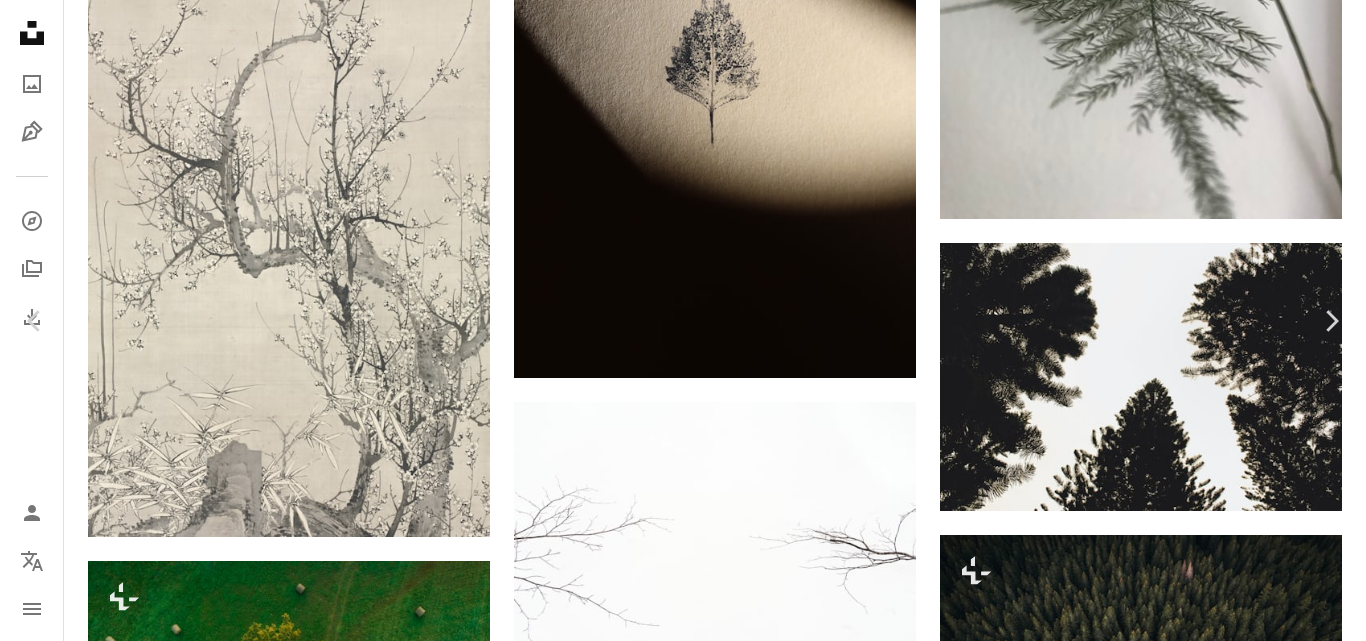 click at bounding box center [676, 5366] 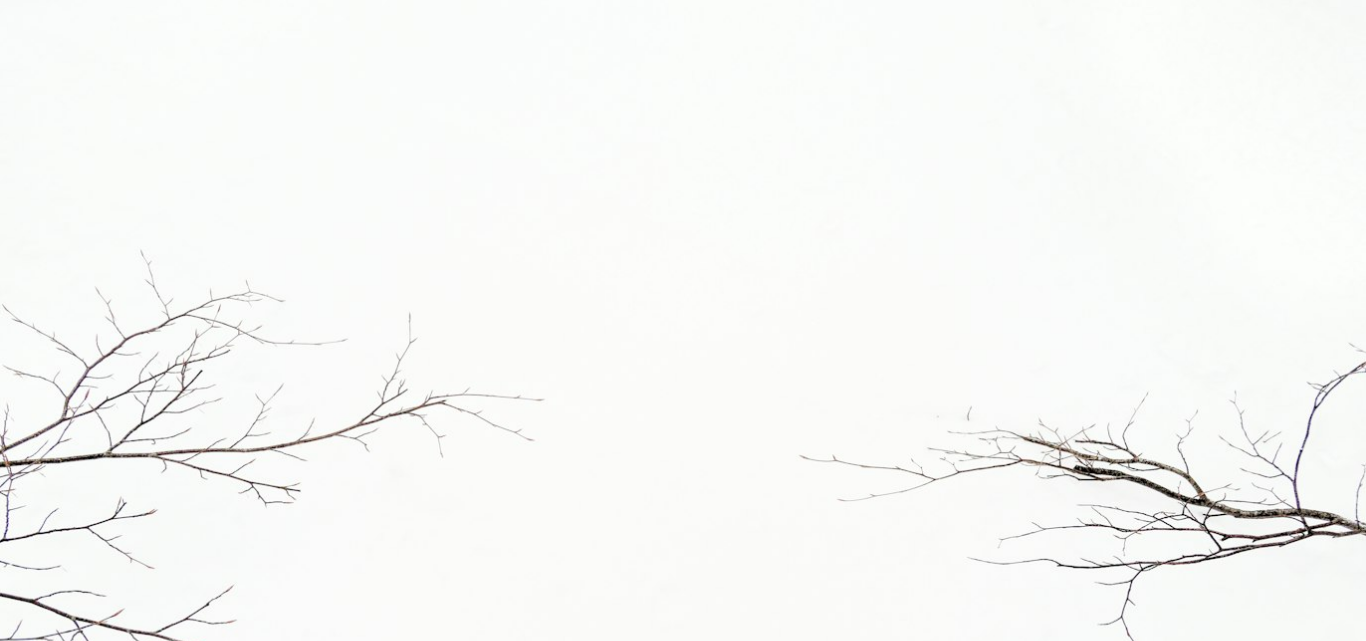 scroll, scrollTop: 182, scrollLeft: 0, axis: vertical 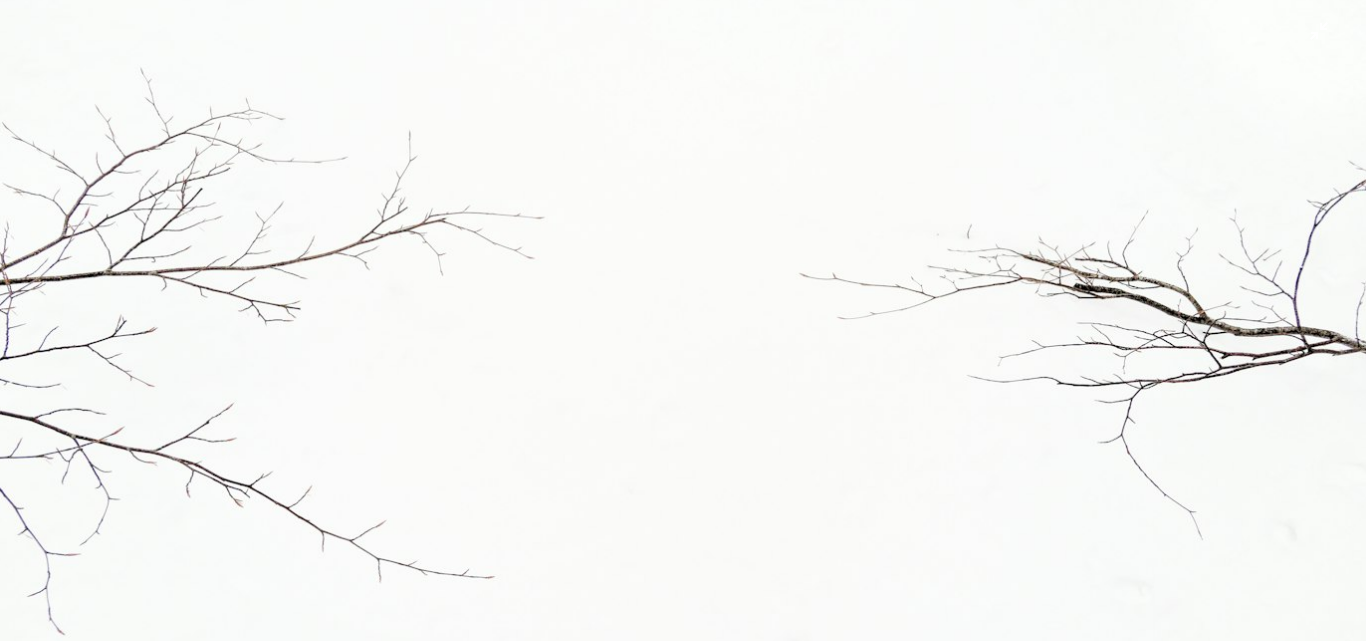 click at bounding box center [683, 330] 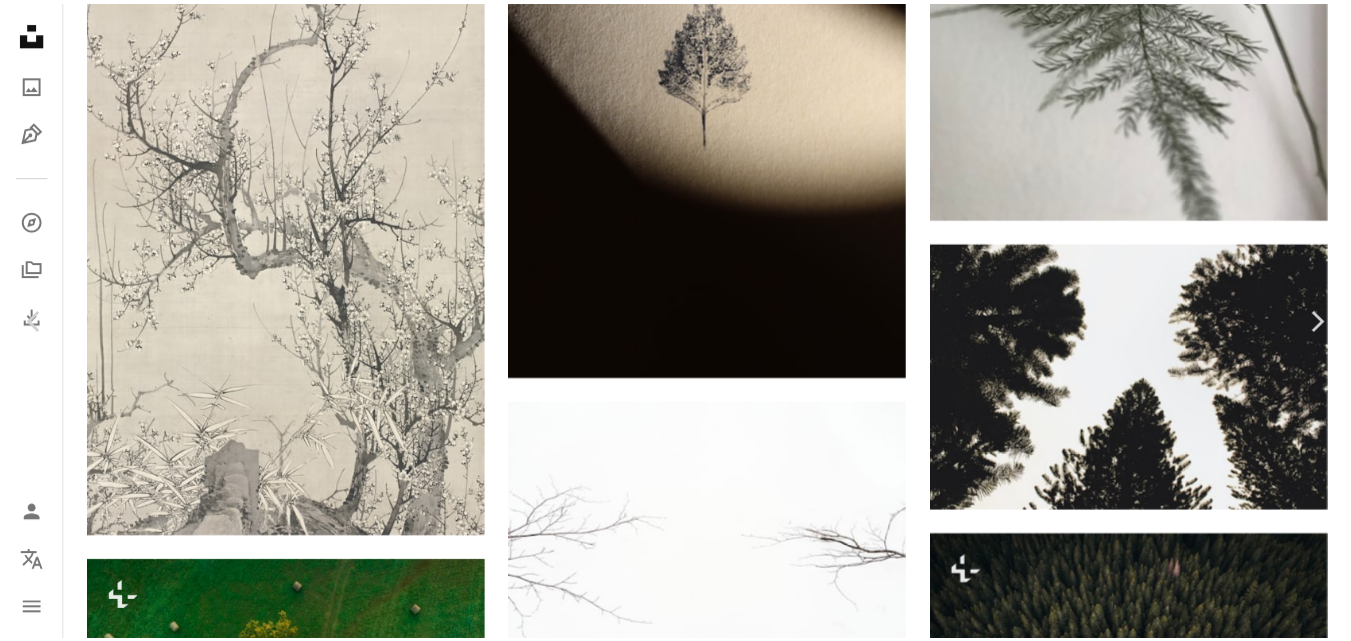 scroll, scrollTop: 28, scrollLeft: 0, axis: vertical 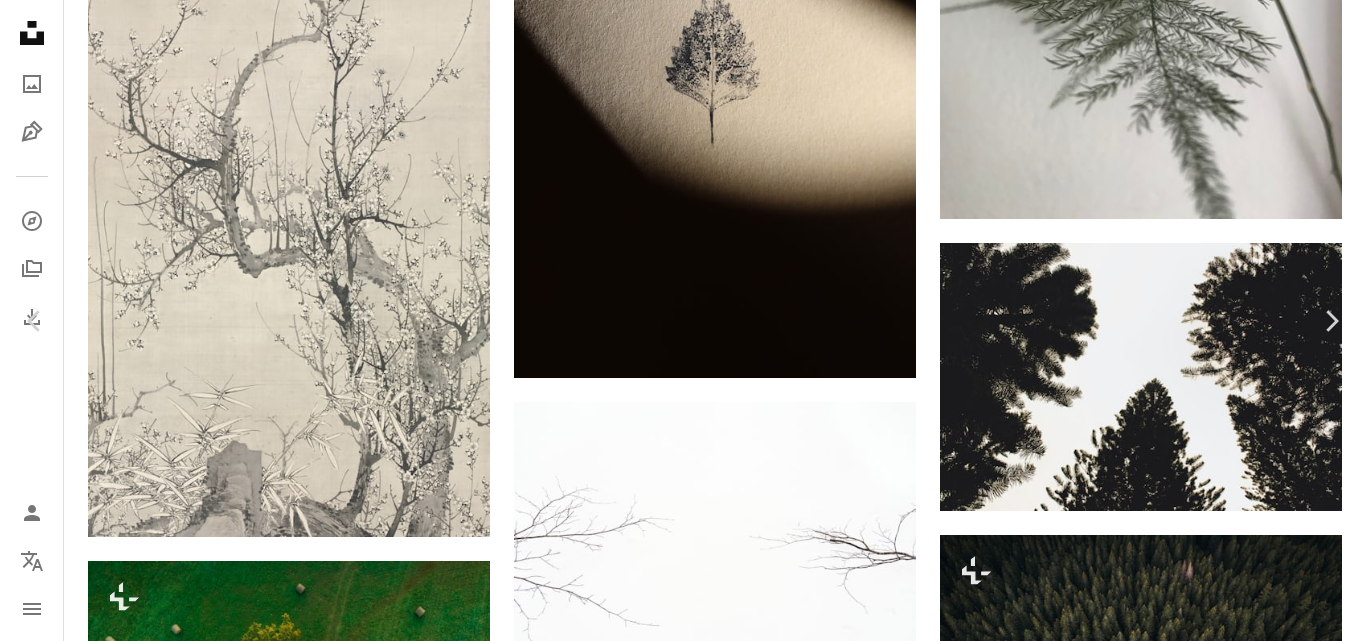 click on "An X shape" at bounding box center (20, 20) 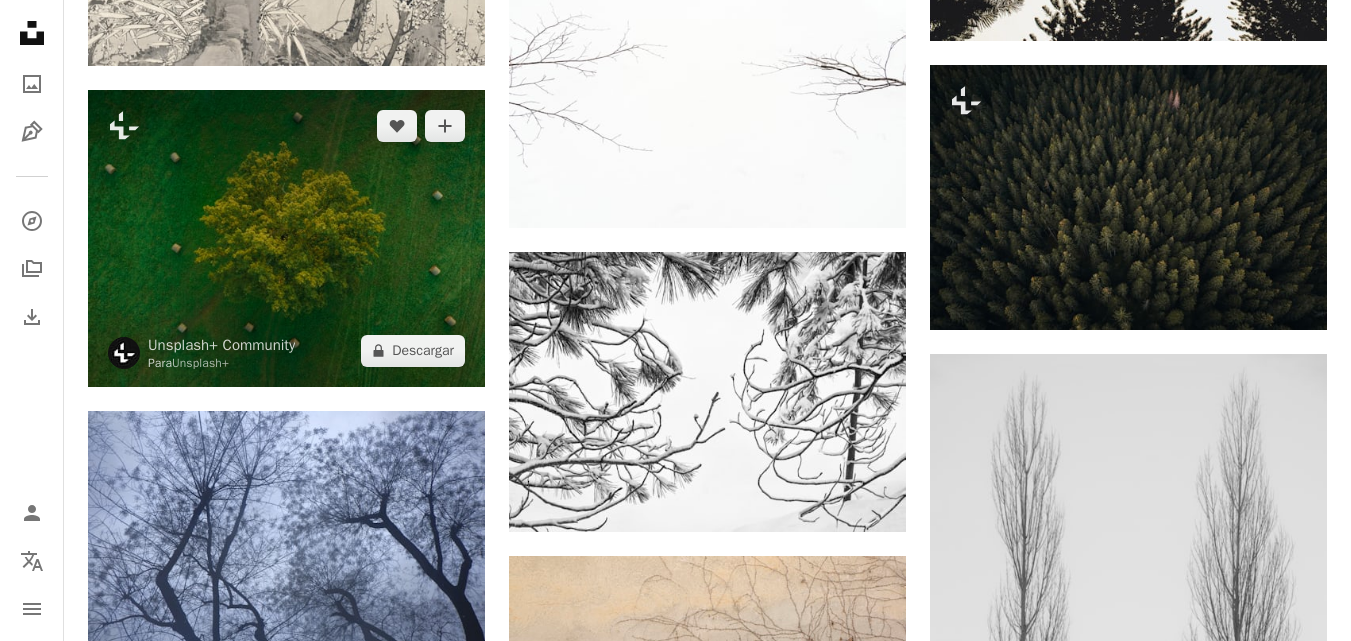 scroll, scrollTop: 15052, scrollLeft: 0, axis: vertical 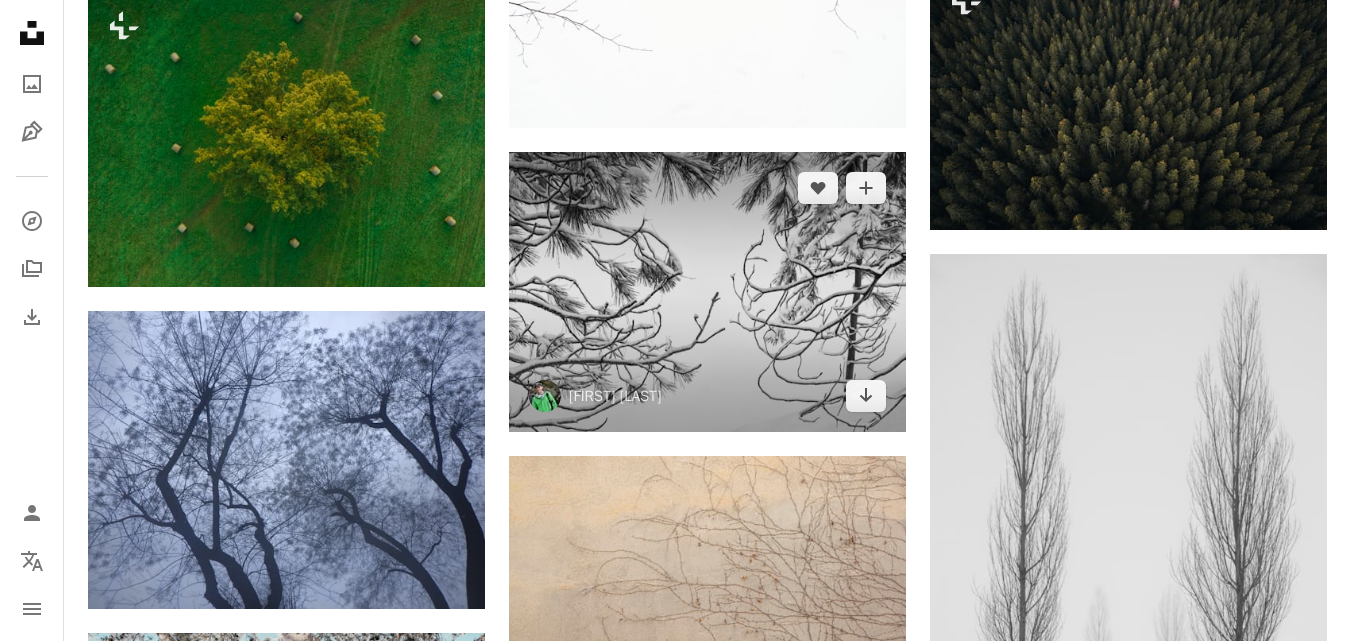 click at bounding box center (707, 291) 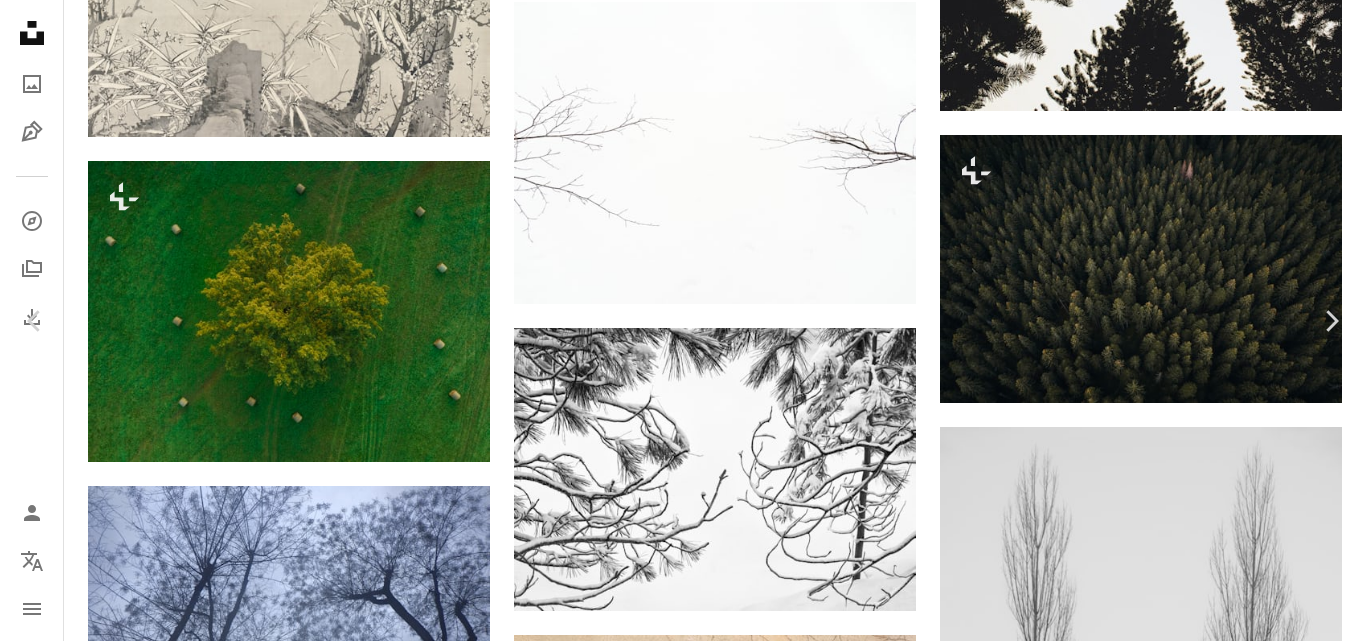 click on "An X shape" at bounding box center [20, 20] 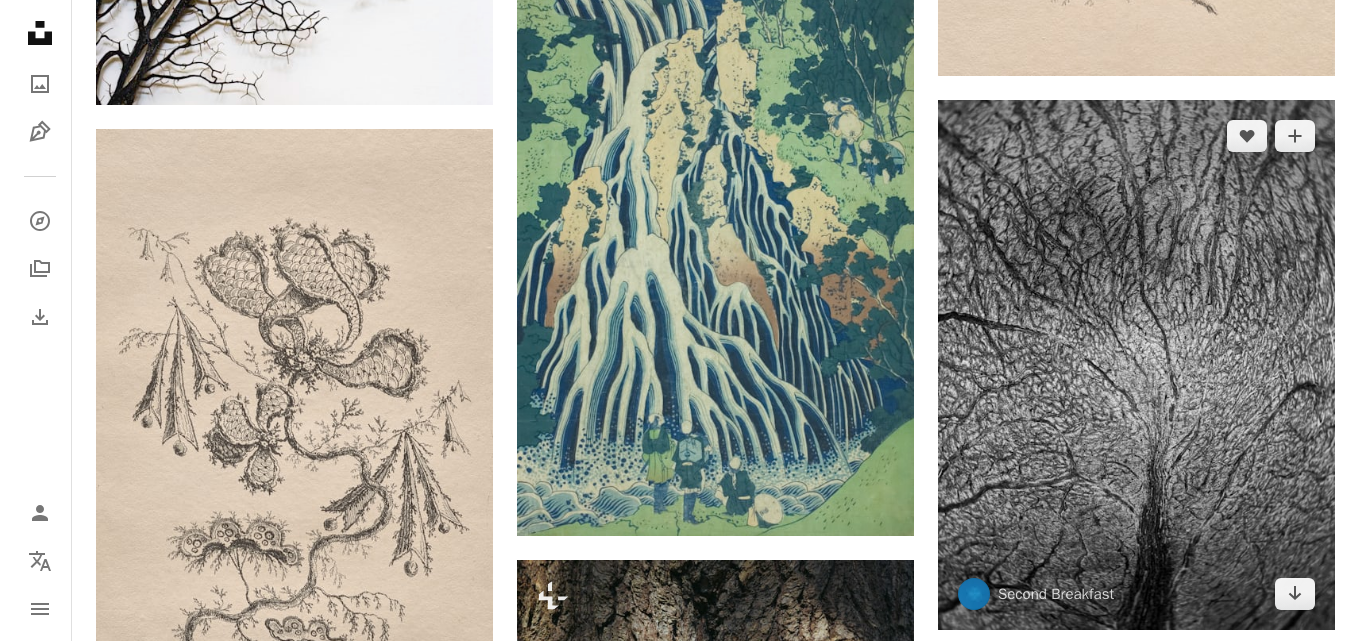 scroll, scrollTop: 21552, scrollLeft: 0, axis: vertical 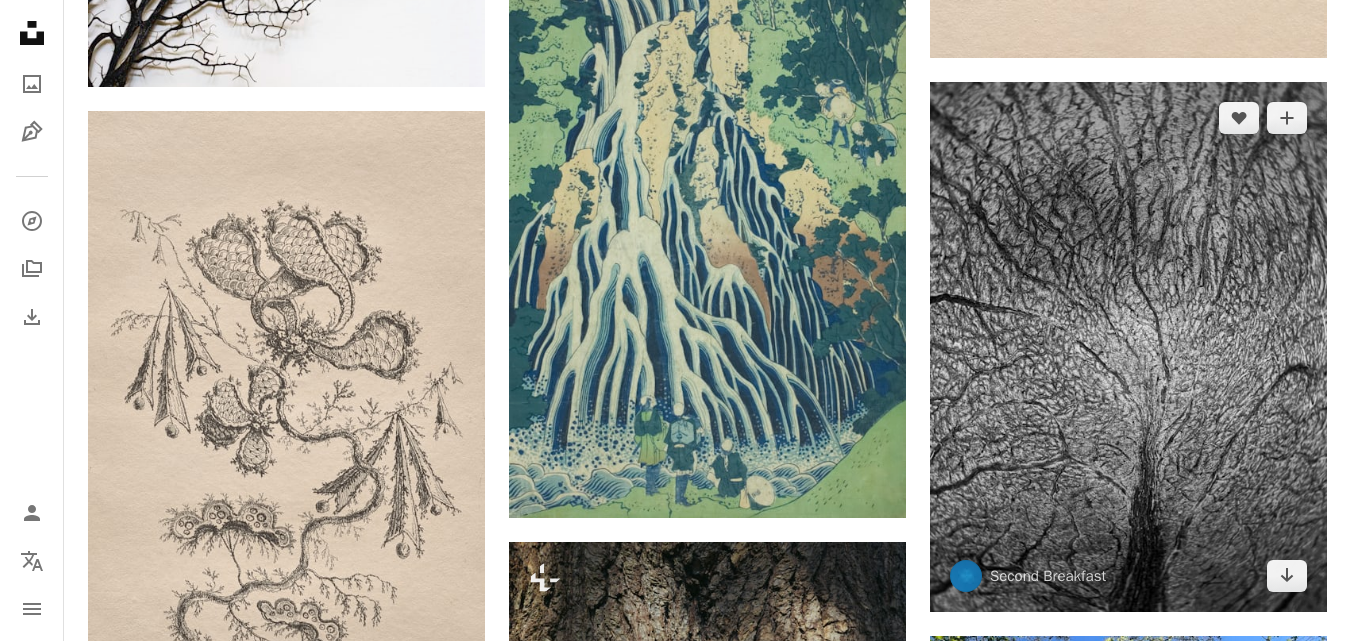 click at bounding box center (1128, 347) 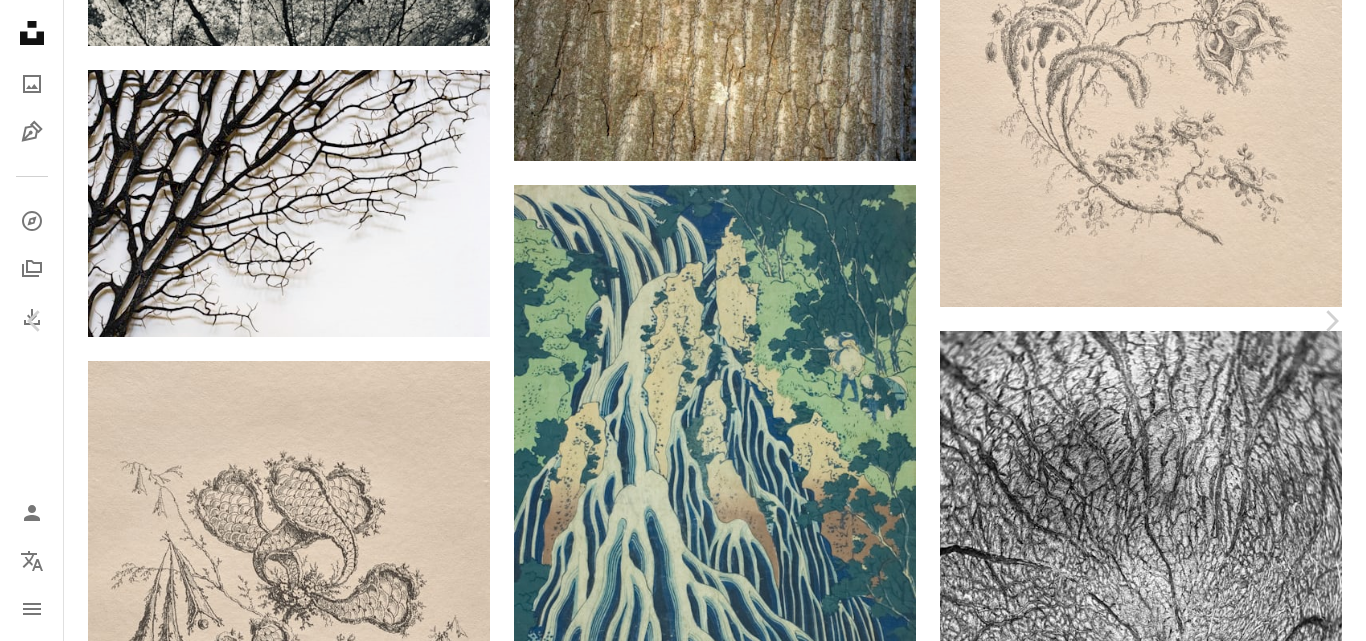 click at bounding box center (675, 4854) 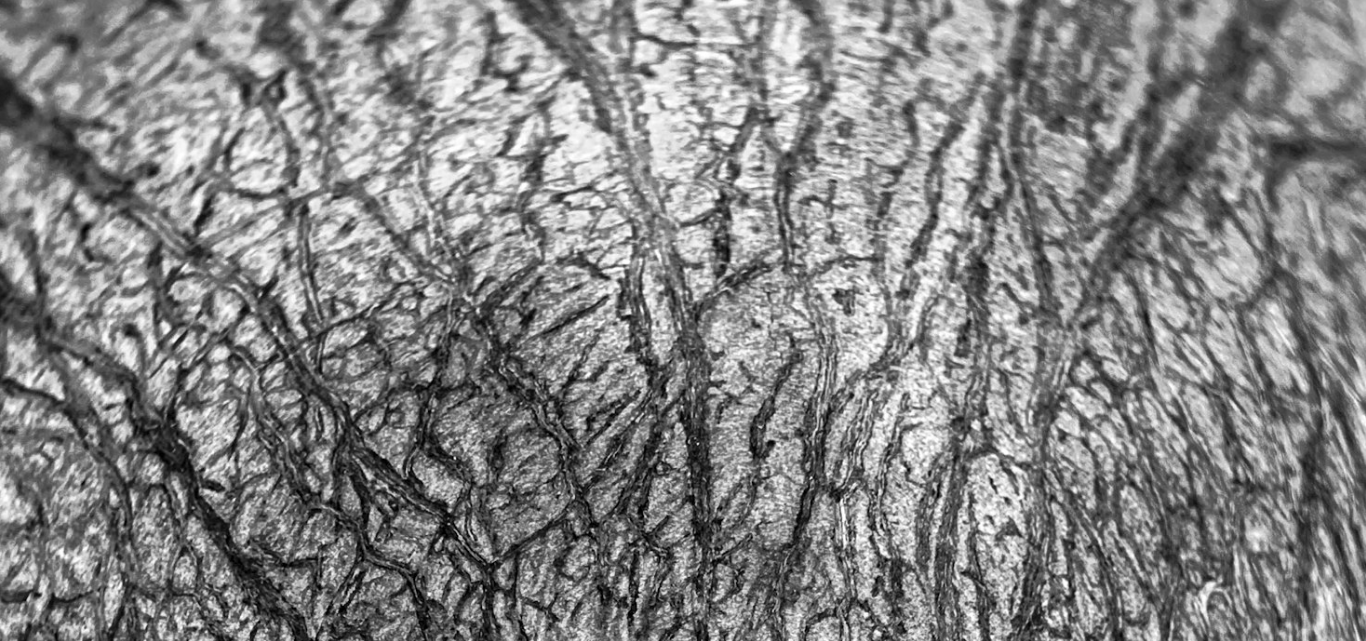 scroll, scrollTop: 572, scrollLeft: 0, axis: vertical 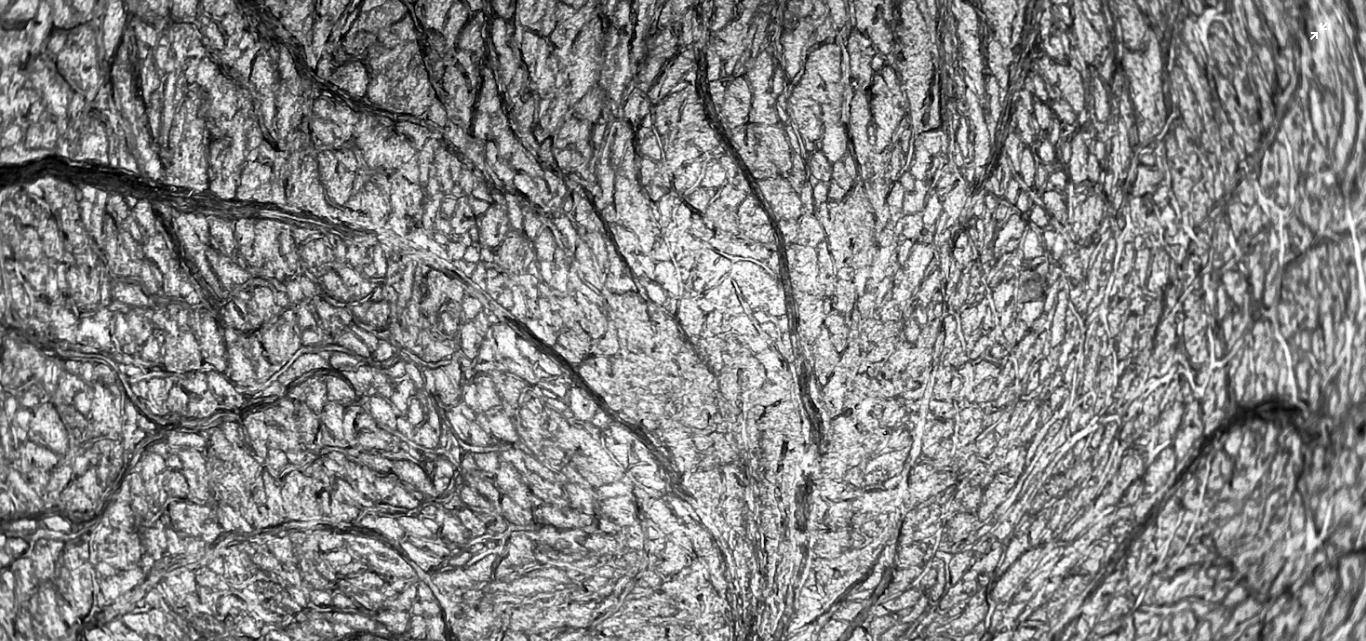 click at bounding box center (683, 339) 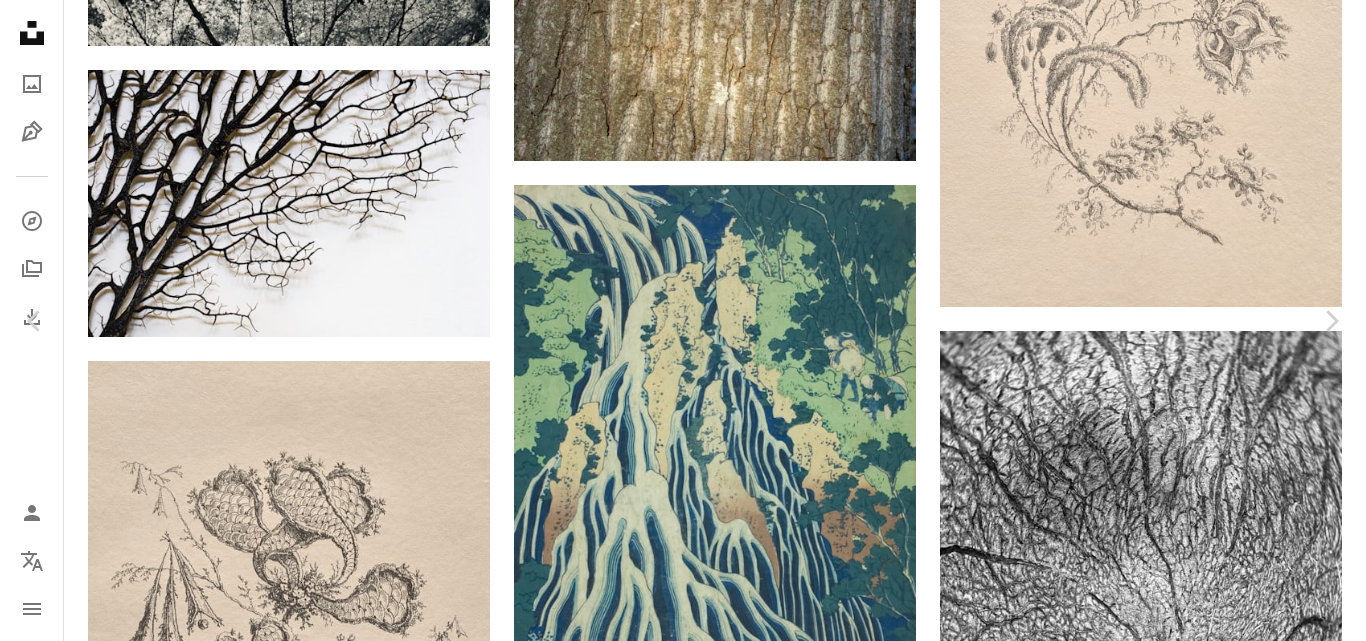 click at bounding box center [675, 4827] 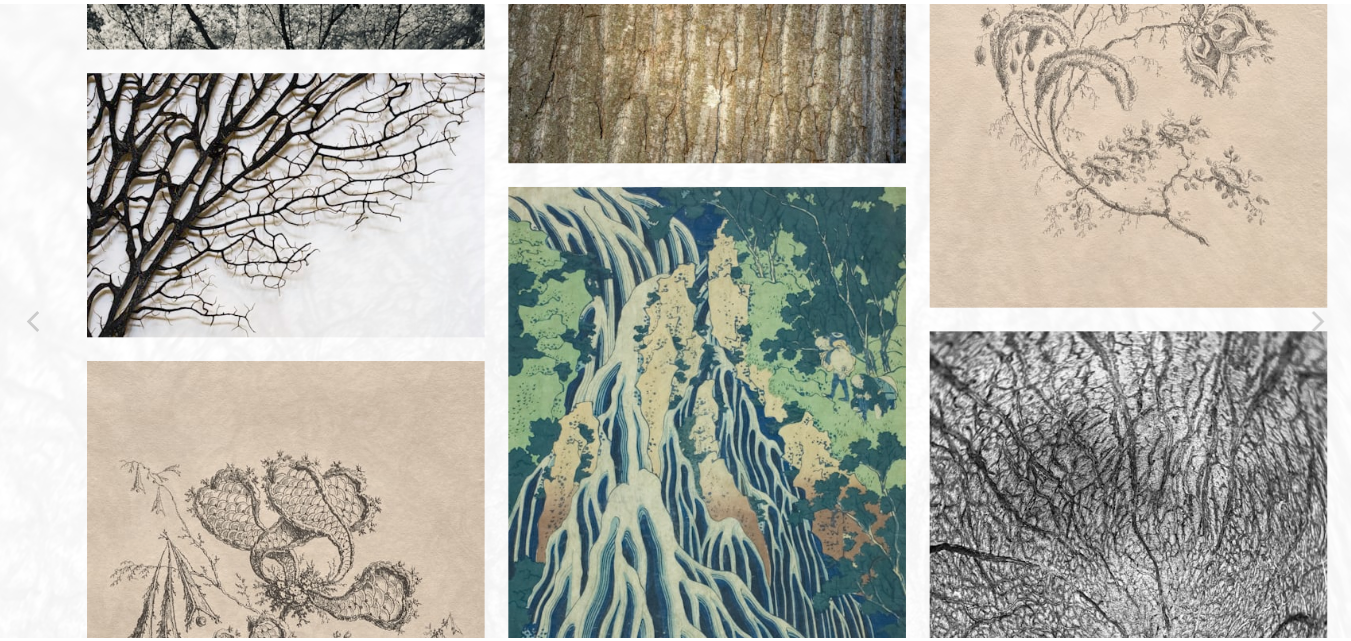 scroll, scrollTop: 572, scrollLeft: 0, axis: vertical 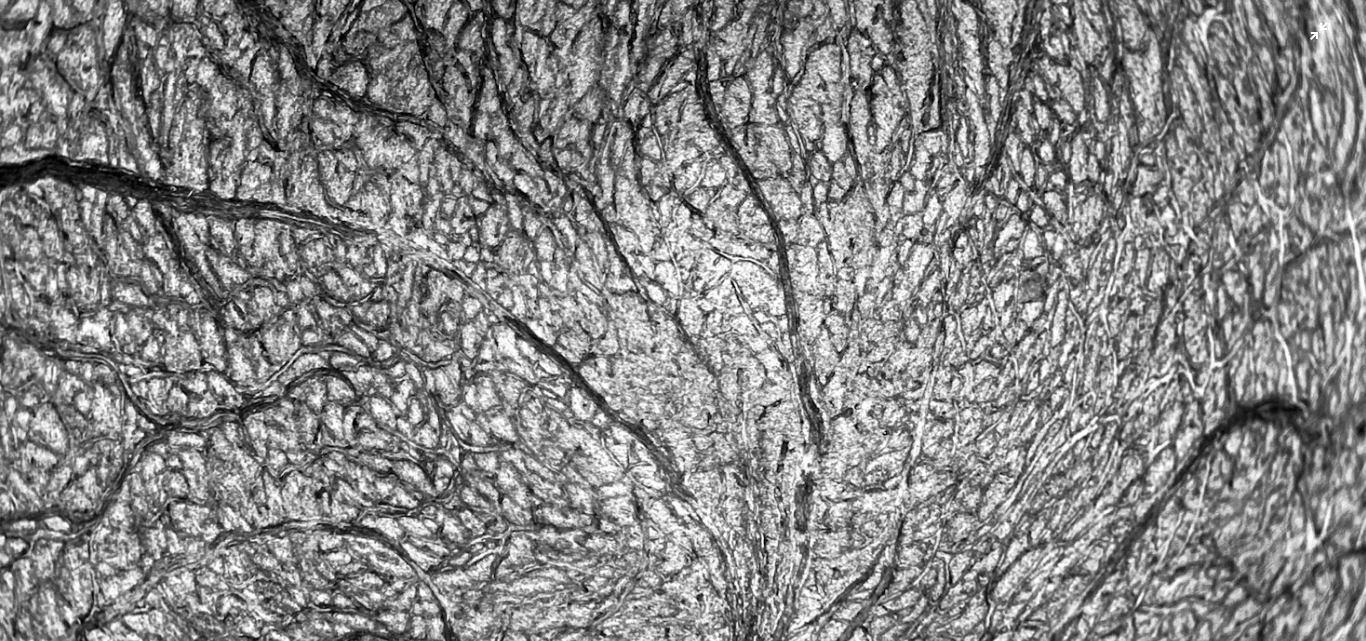 click at bounding box center [683, 339] 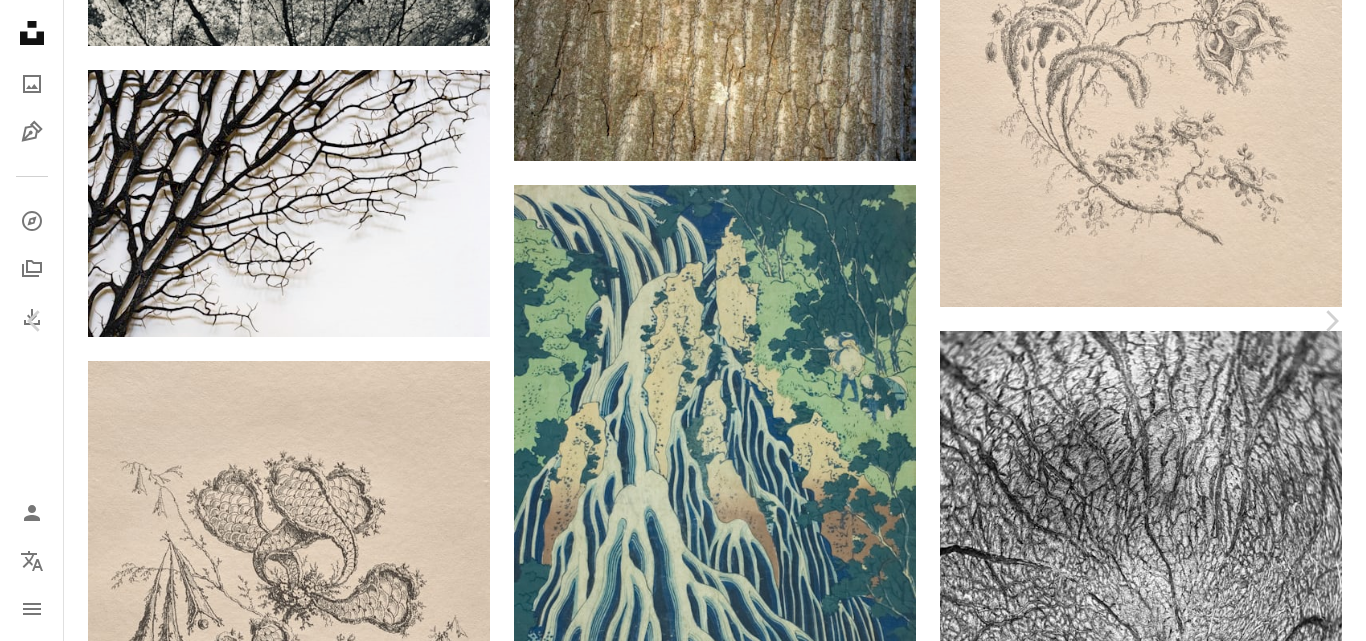 click on "Descargar gratis" at bounding box center (1160, 4507) 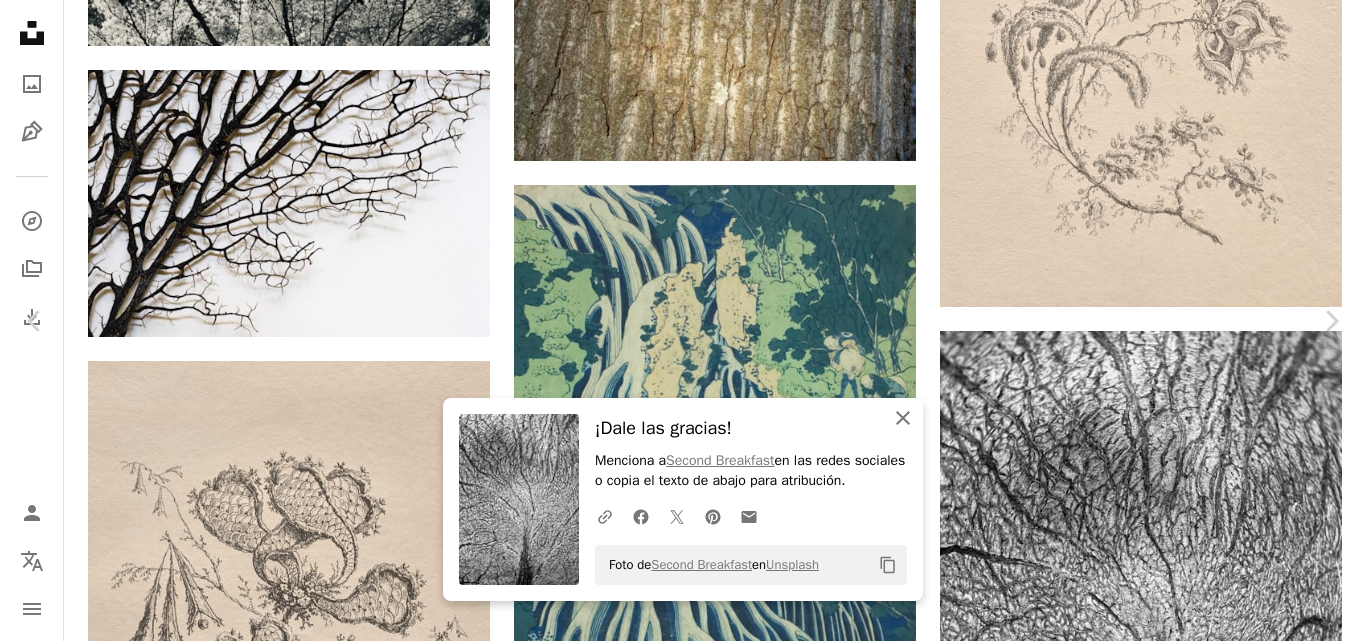 click on "An X shape" 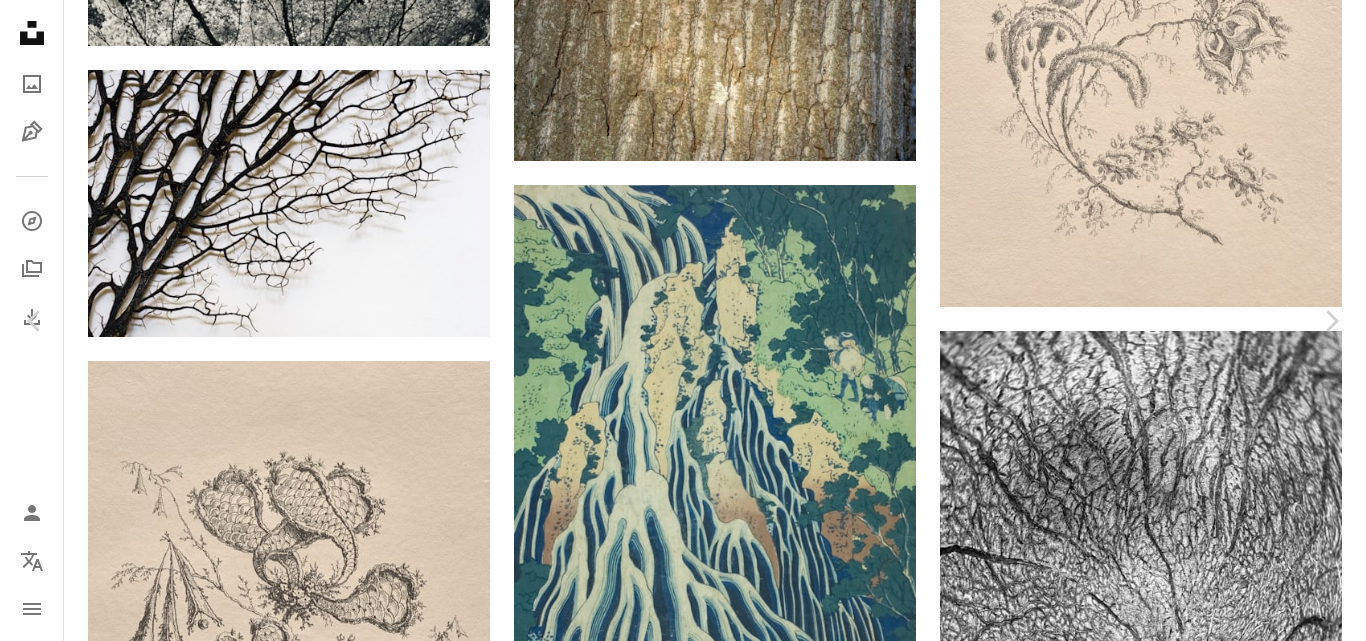 click on "An X shape" at bounding box center (20, 20) 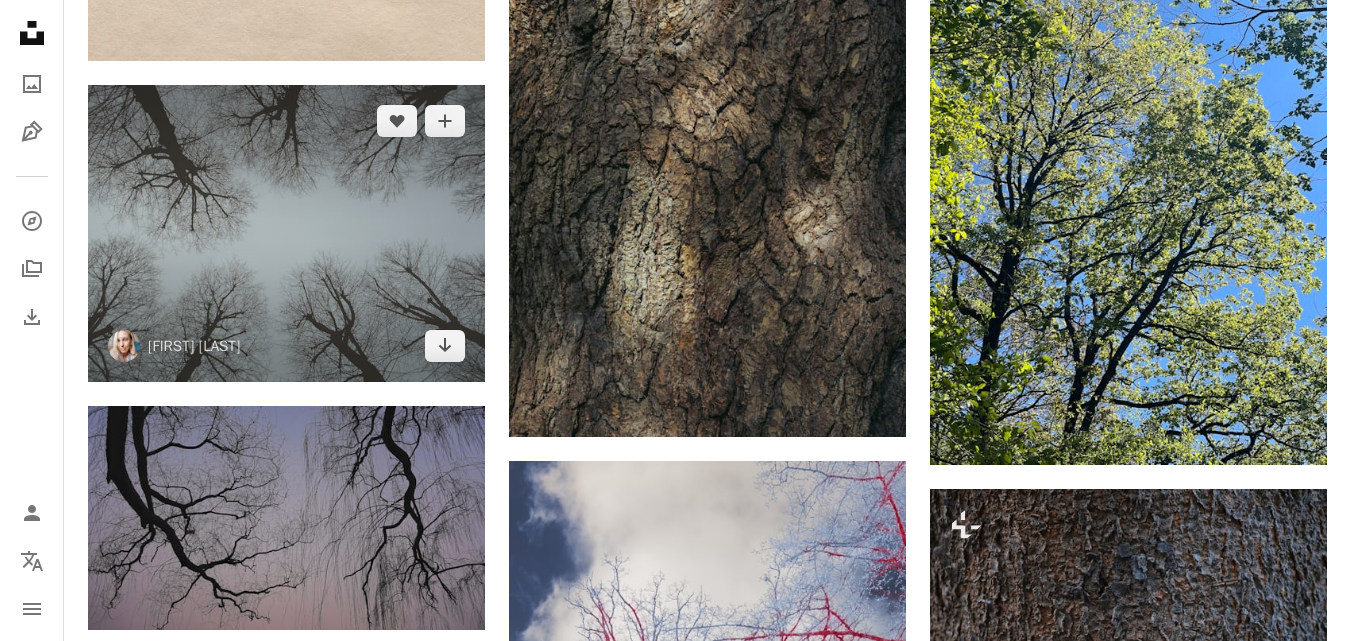 scroll, scrollTop: 22252, scrollLeft: 0, axis: vertical 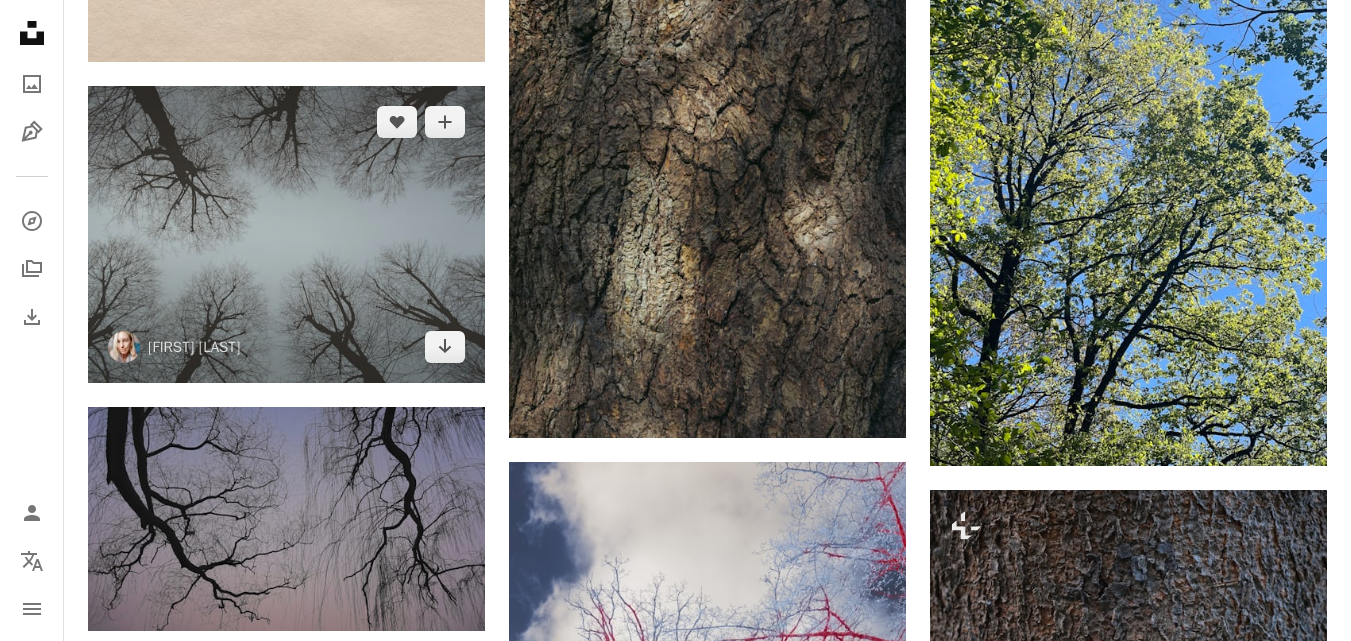 click at bounding box center (286, 235) 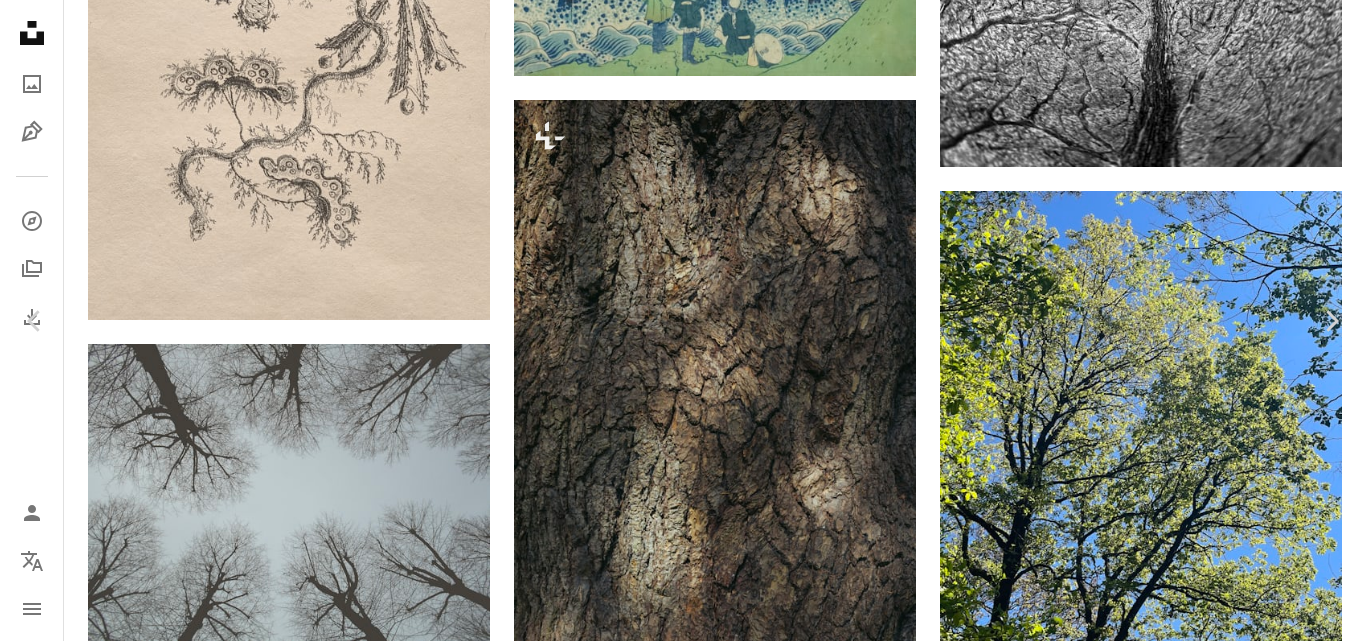 click on "An X shape" at bounding box center [20, 20] 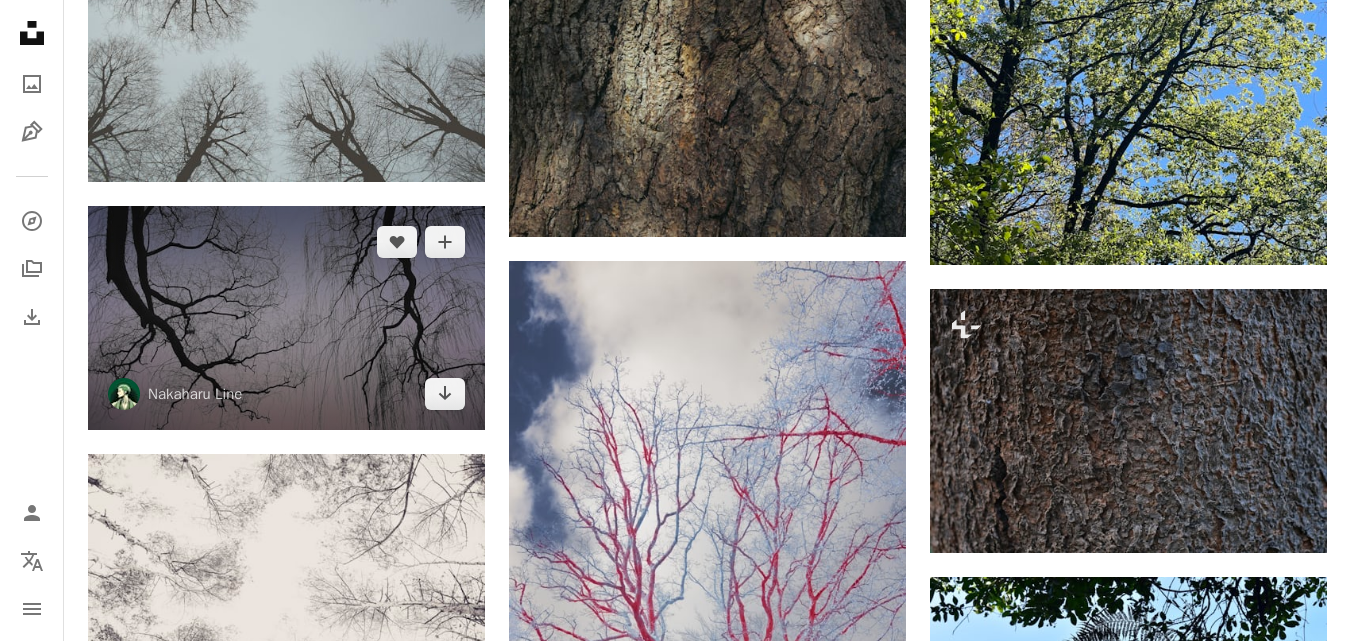 scroll, scrollTop: 22452, scrollLeft: 0, axis: vertical 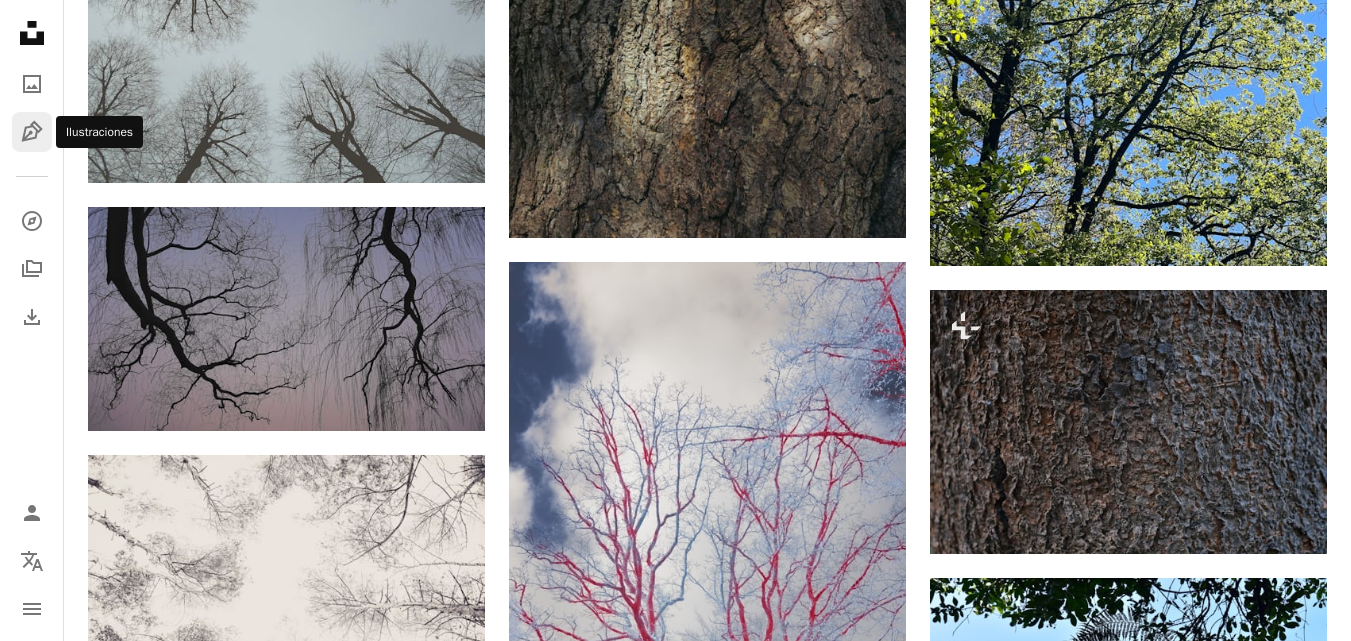 click on "Pen Tool" 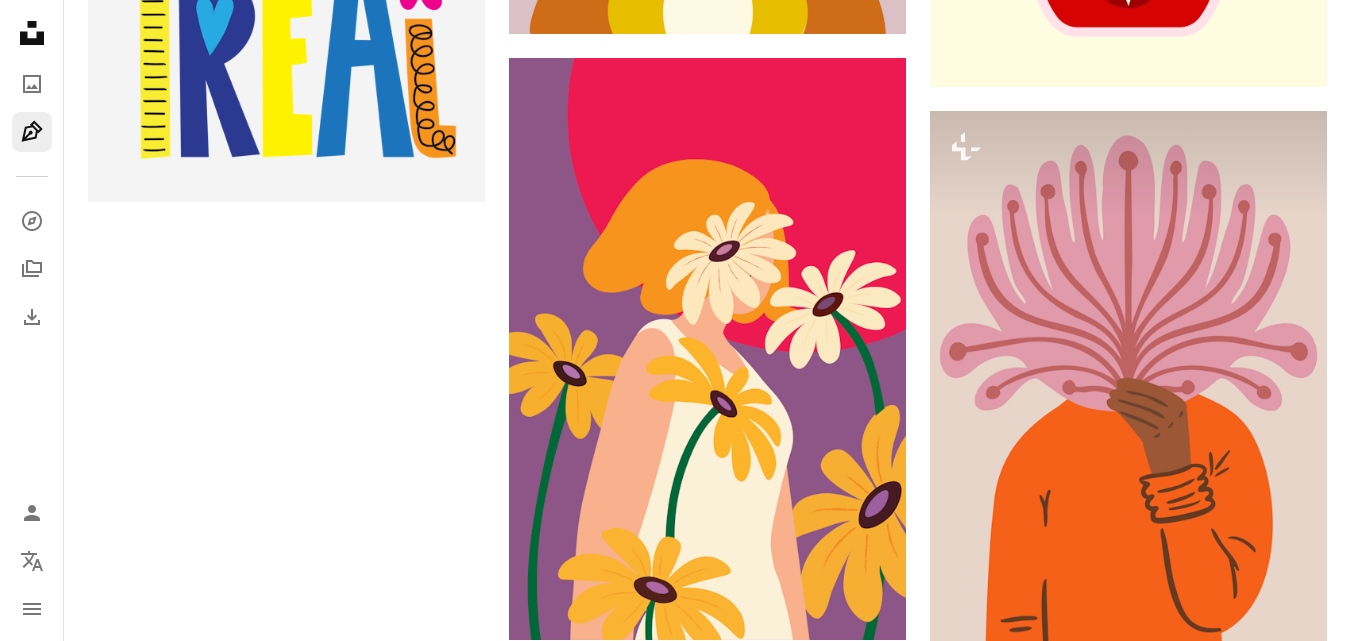 scroll, scrollTop: 0, scrollLeft: 0, axis: both 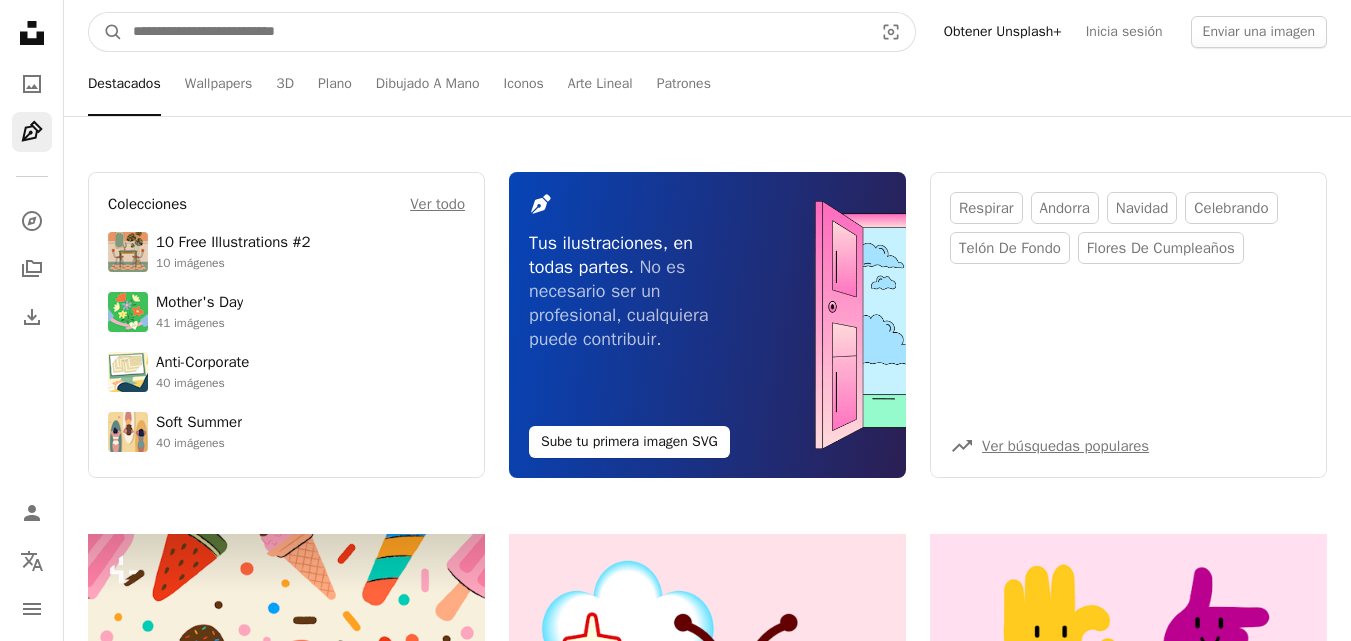 click at bounding box center (495, 32) 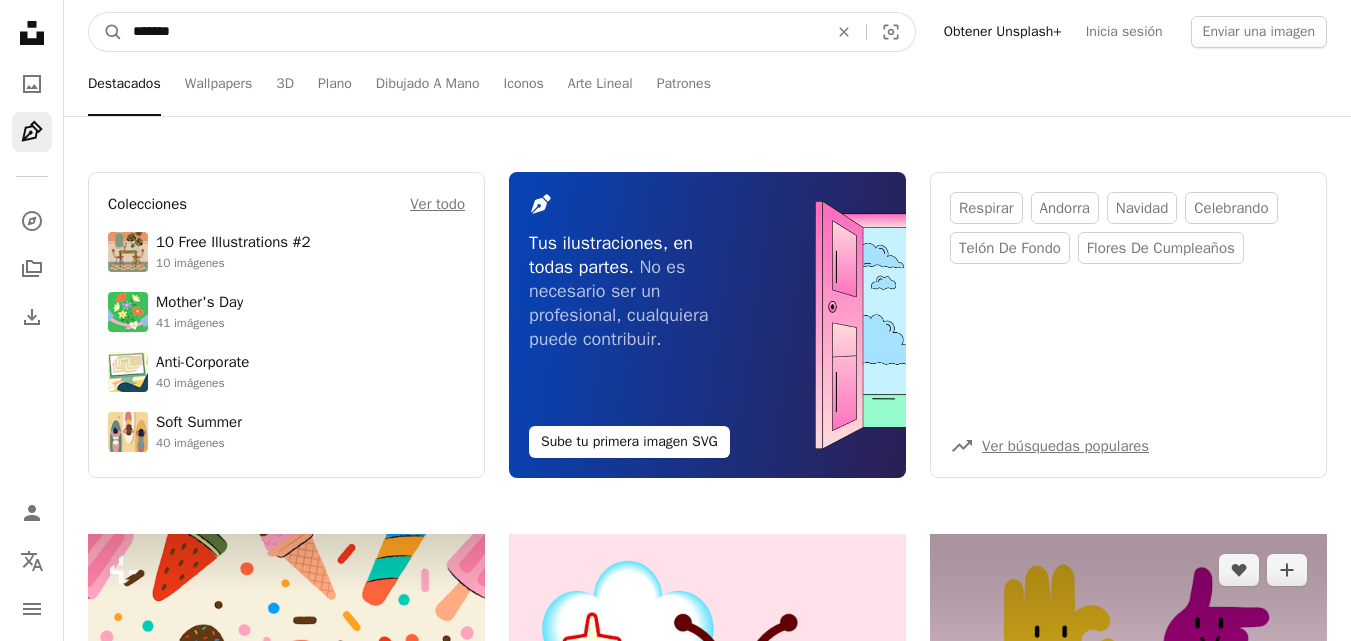 type on "*******" 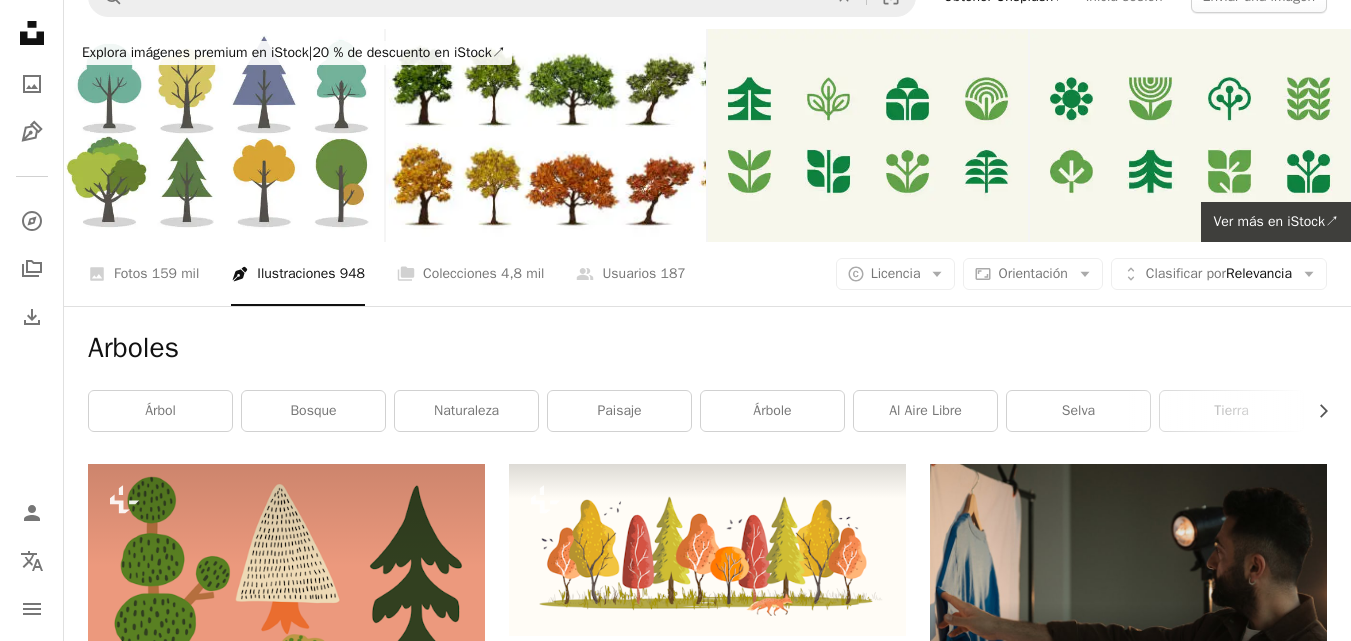 scroll, scrollTop: 0, scrollLeft: 0, axis: both 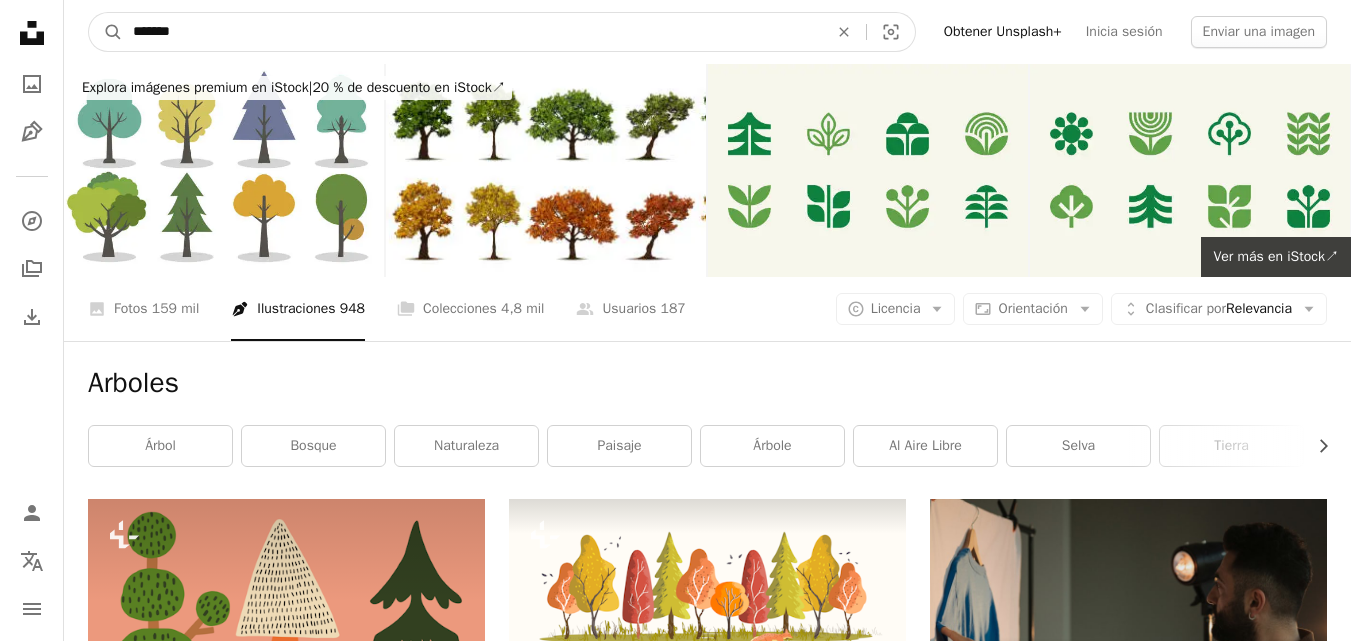 click on "*******" at bounding box center (472, 32) 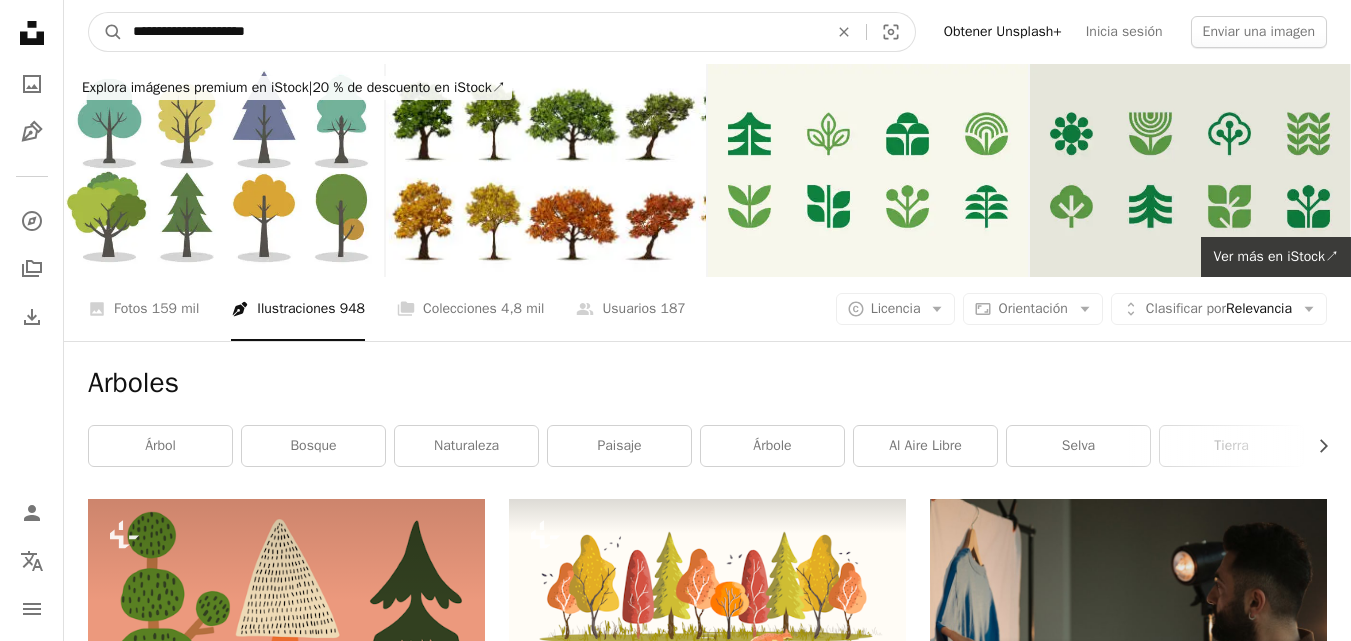 type on "**********" 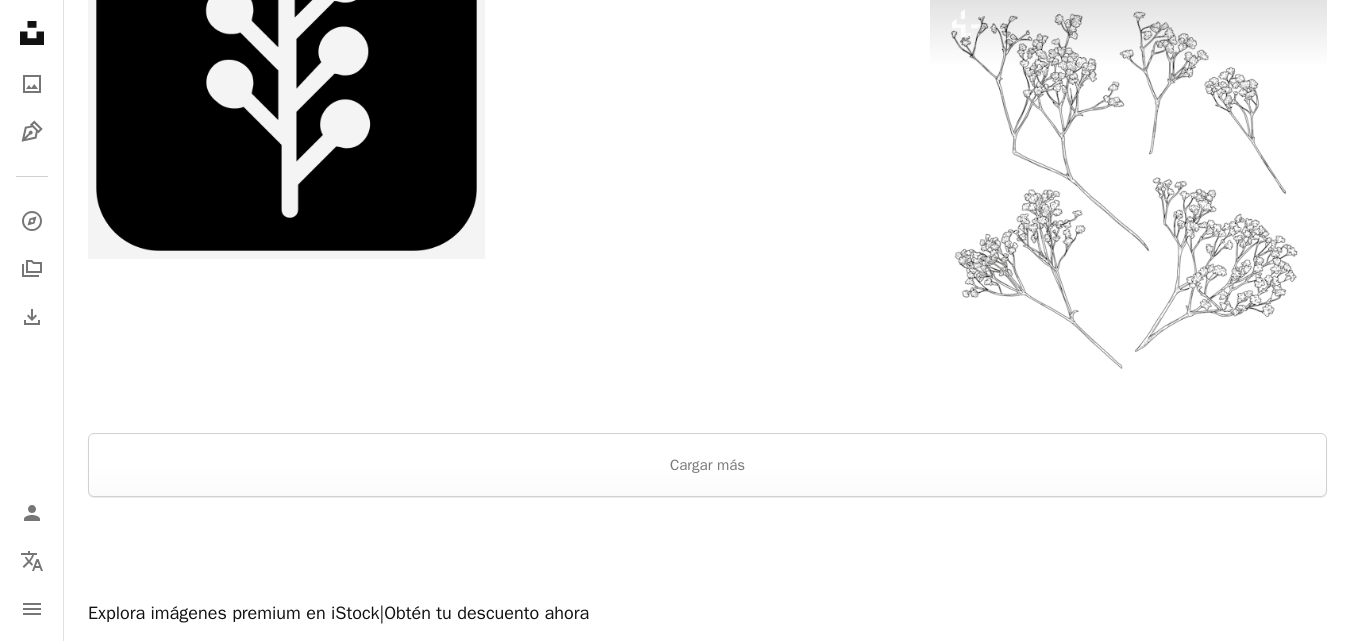 scroll, scrollTop: 3586, scrollLeft: 0, axis: vertical 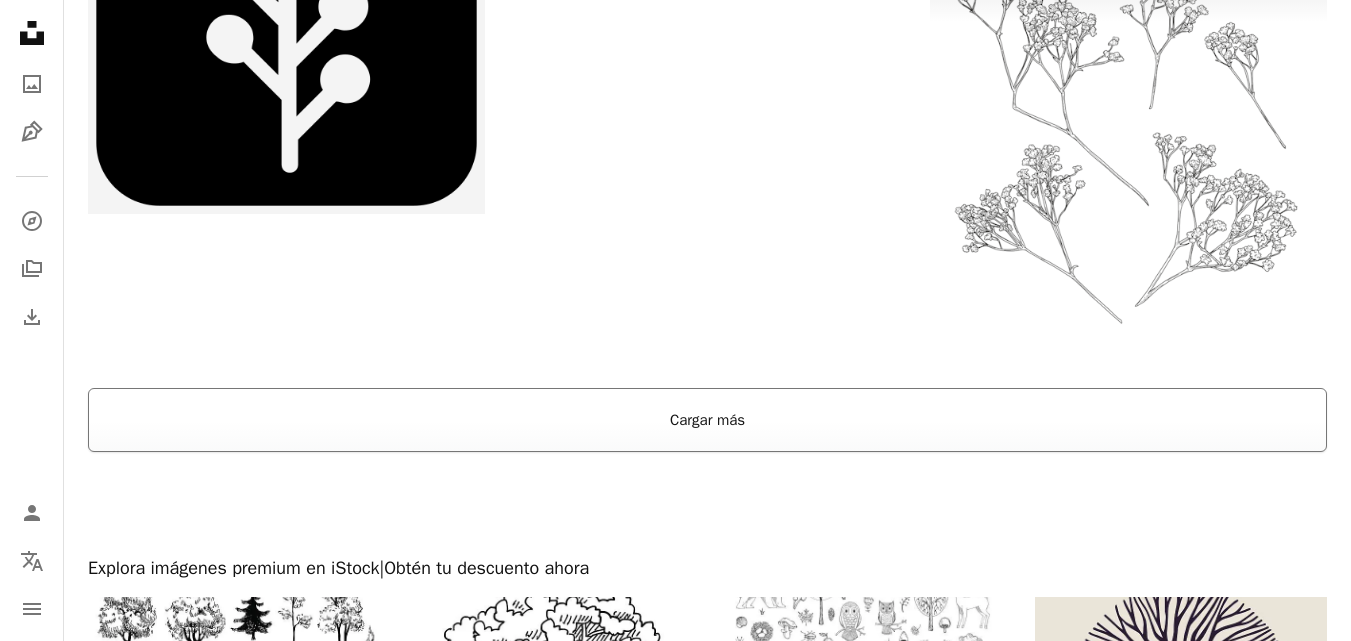 click on "Cargar más" at bounding box center (707, 420) 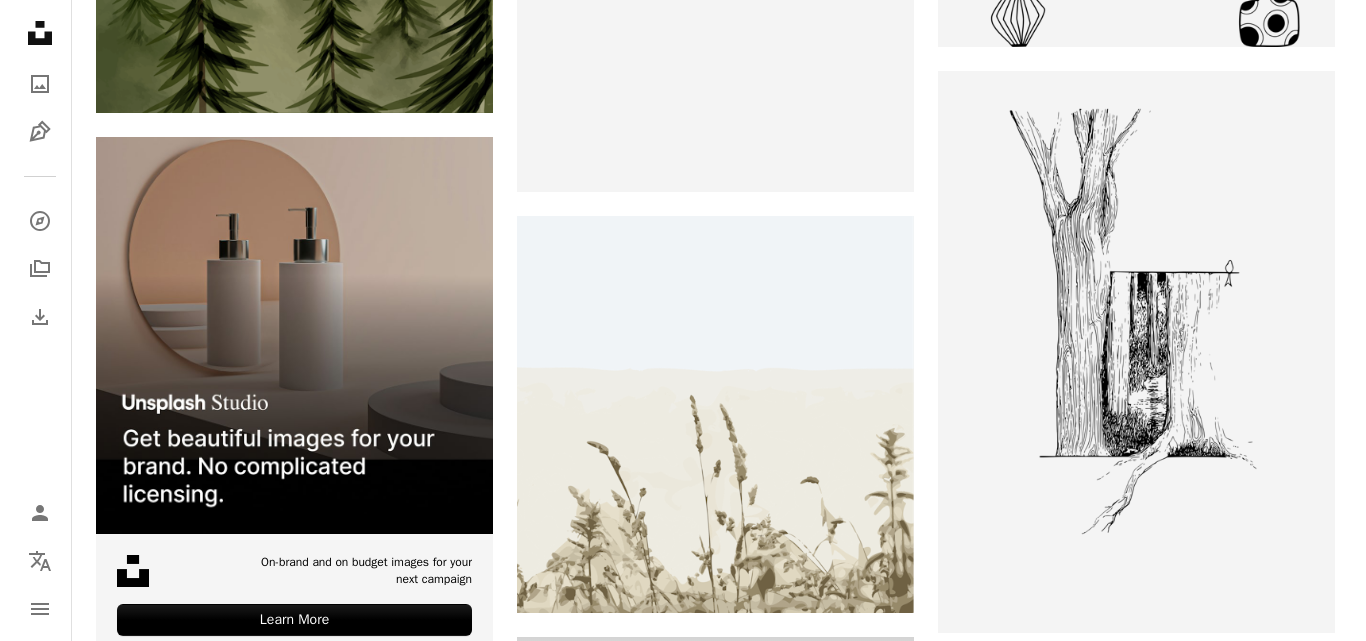 scroll, scrollTop: 5486, scrollLeft: 0, axis: vertical 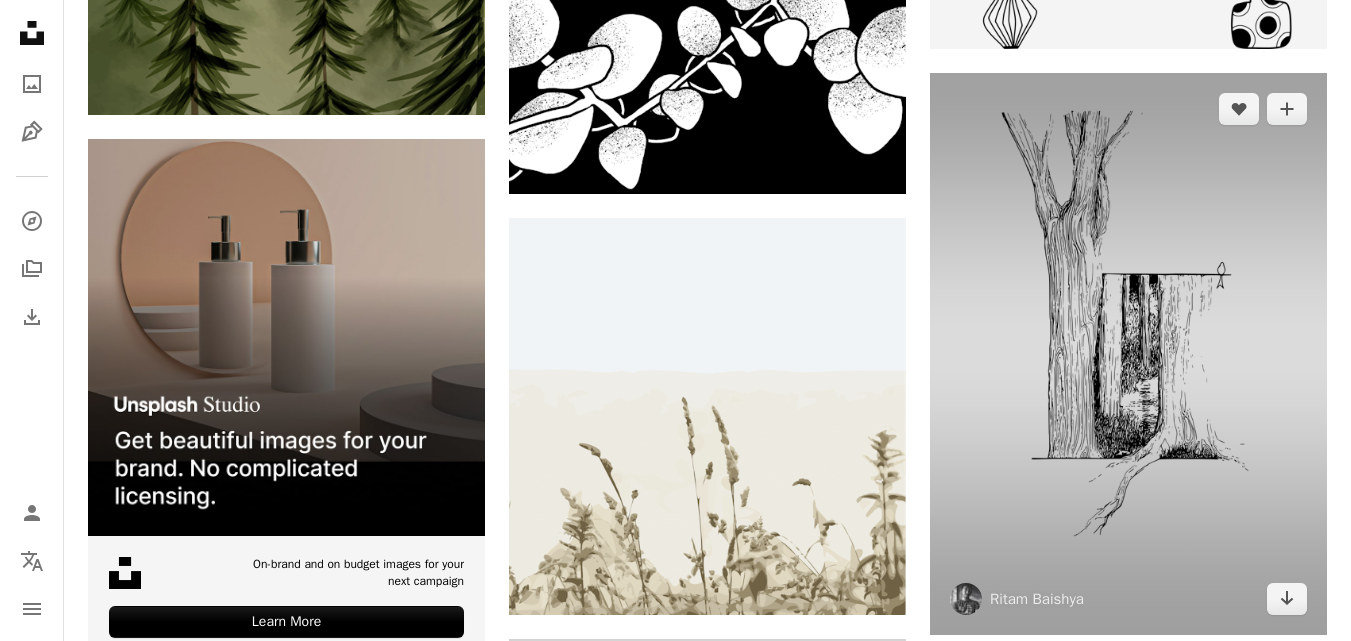 click at bounding box center [1128, 353] 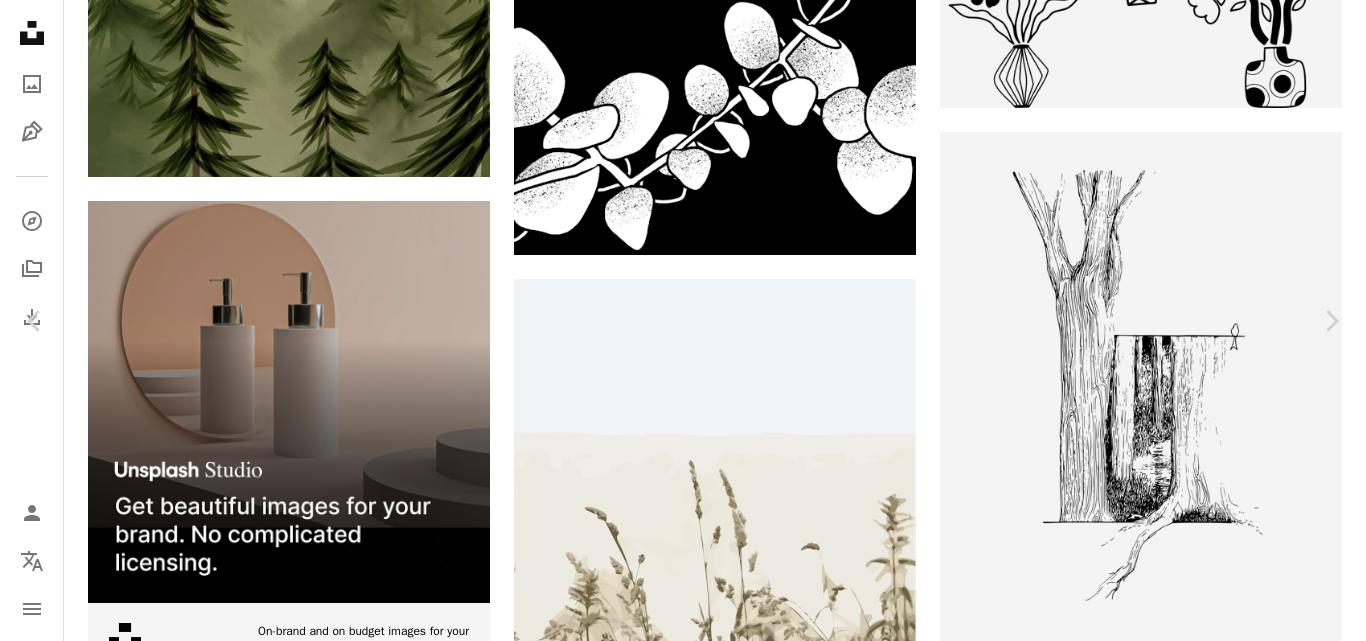 click at bounding box center (676, 5751) 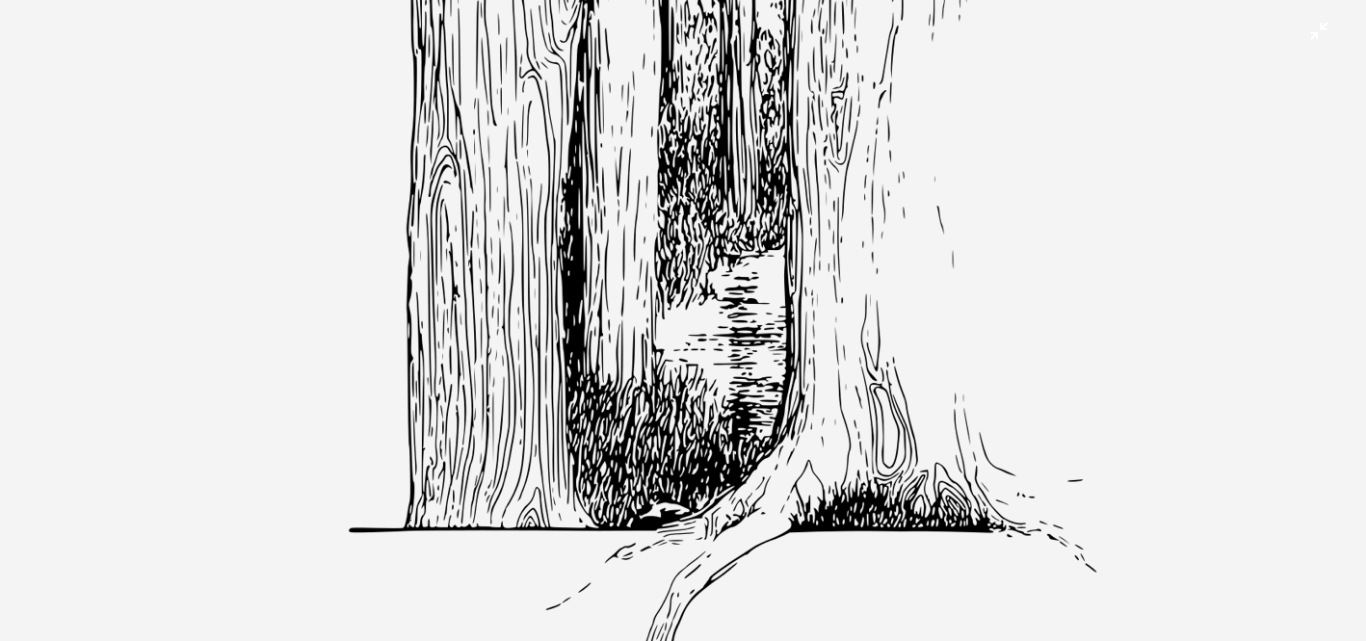 scroll, scrollTop: 826, scrollLeft: 0, axis: vertical 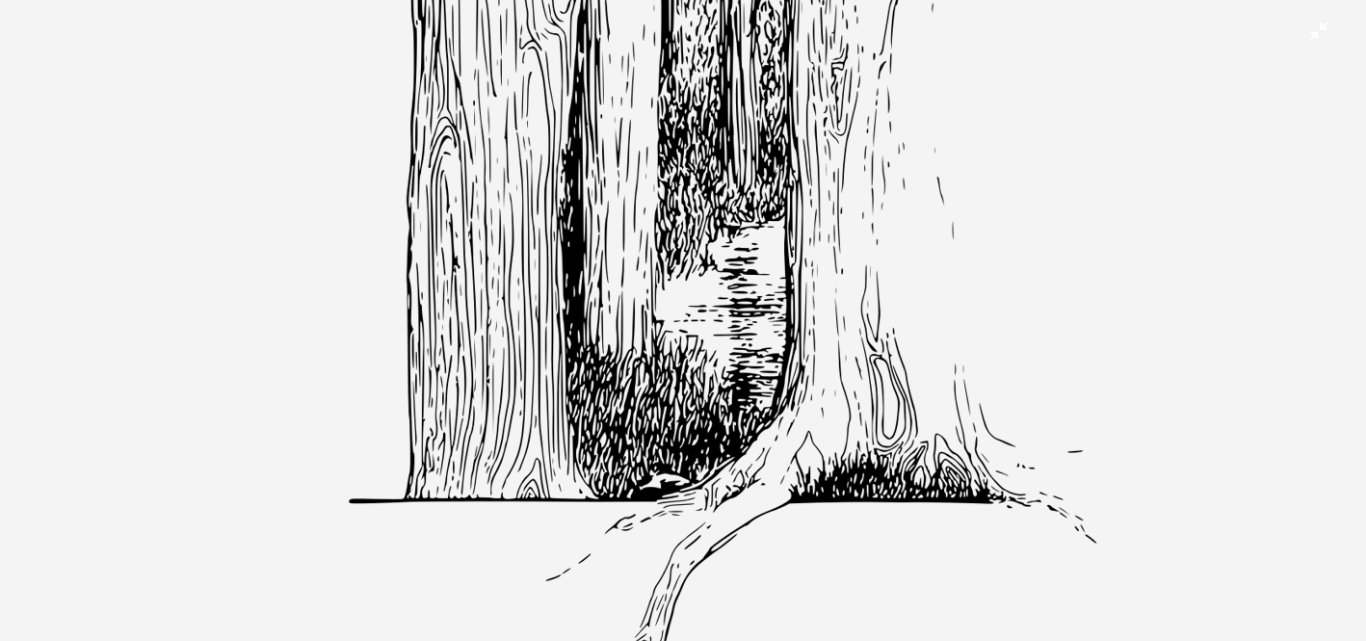 click at bounding box center [683, 140] 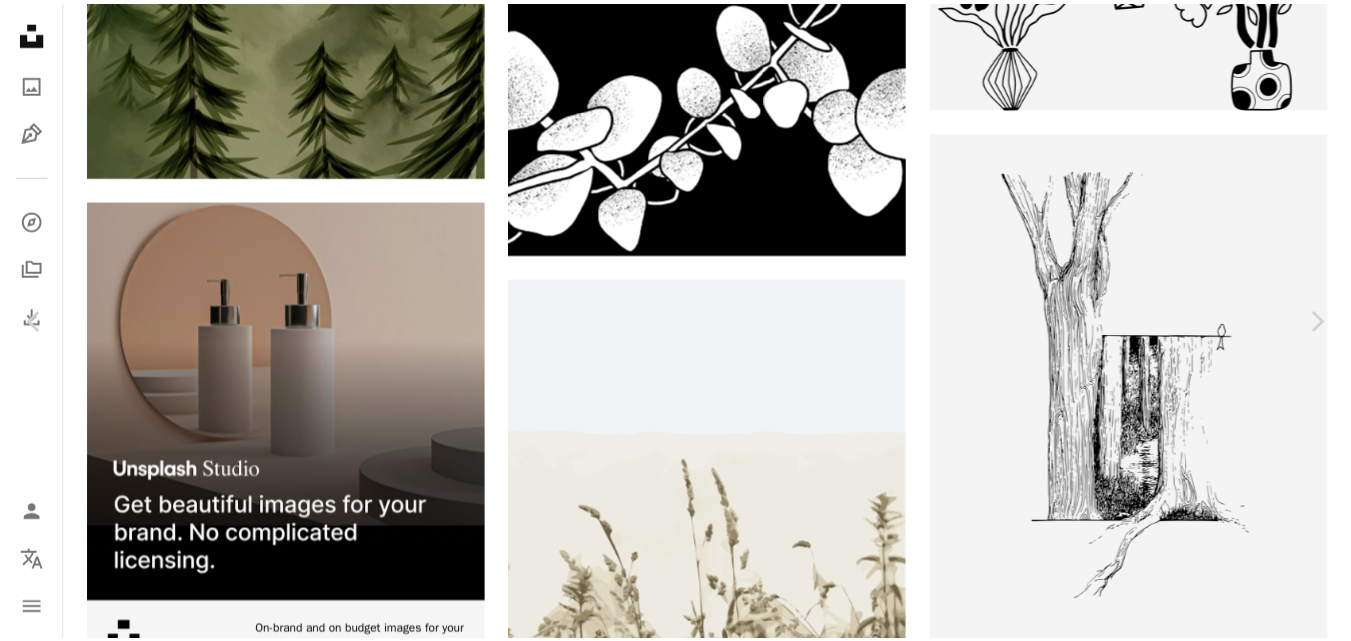 scroll, scrollTop: 27, scrollLeft: 0, axis: vertical 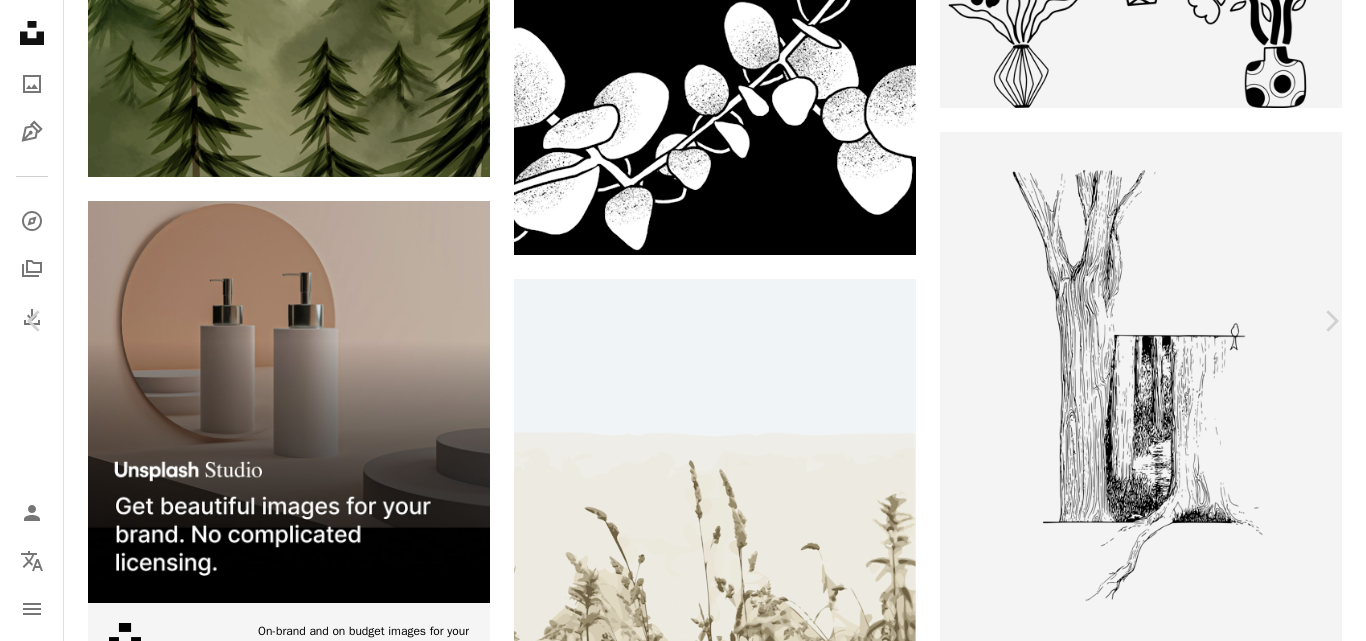 click on "An X shape" at bounding box center (20, 20) 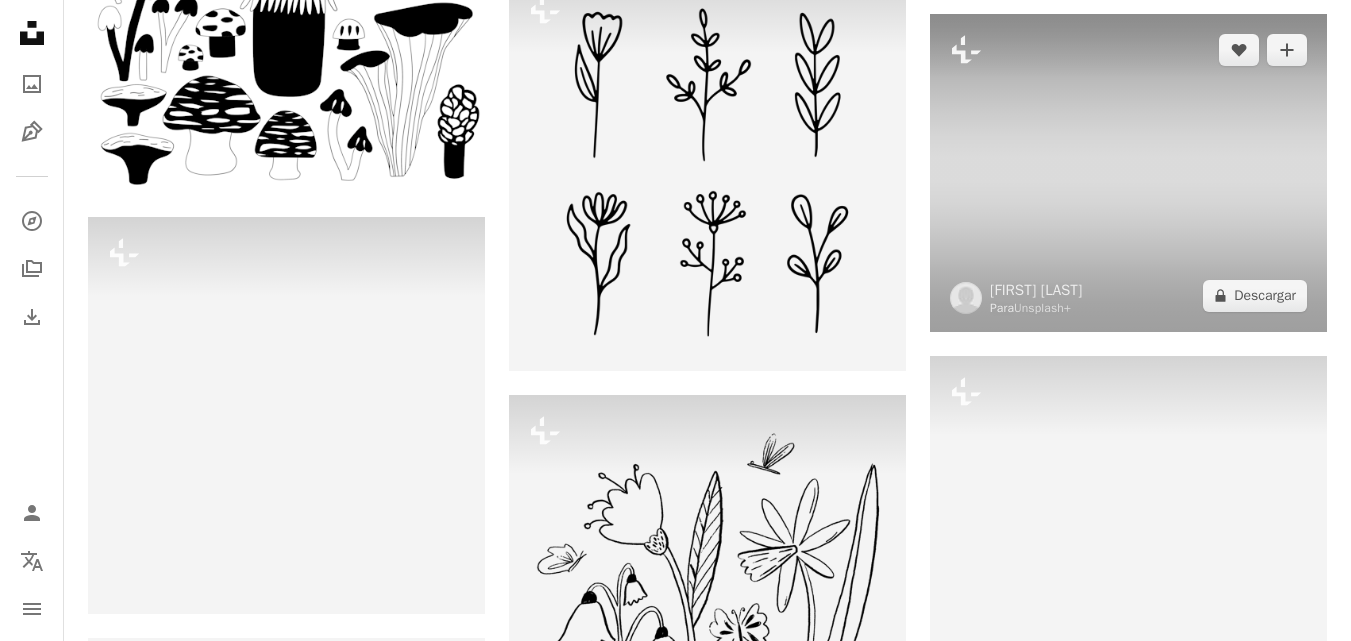 scroll, scrollTop: 7186, scrollLeft: 0, axis: vertical 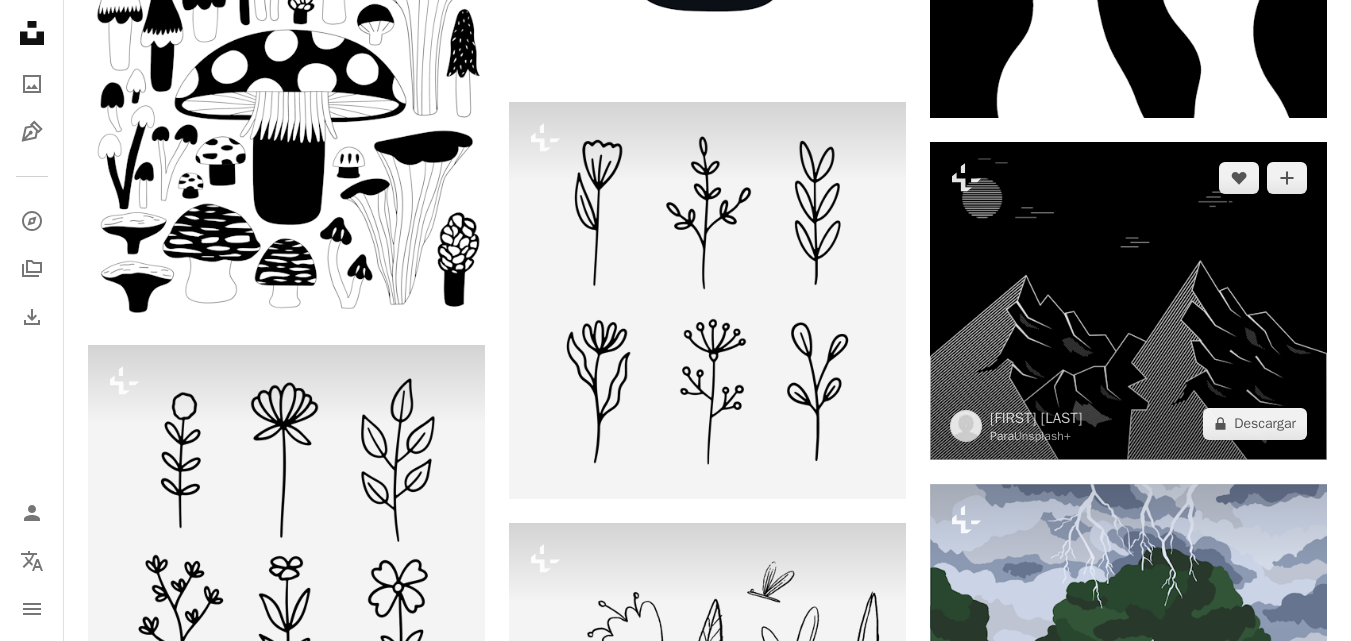 click at bounding box center [1128, 301] 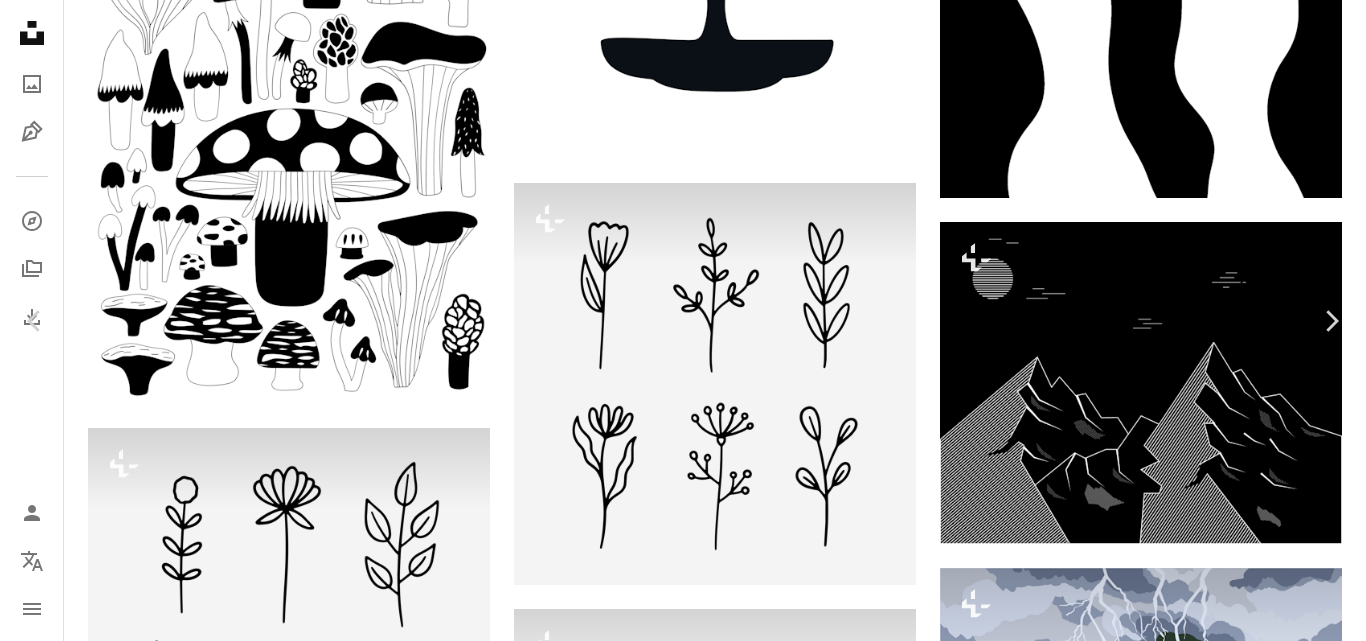 click on "An X shape" at bounding box center (20, 20) 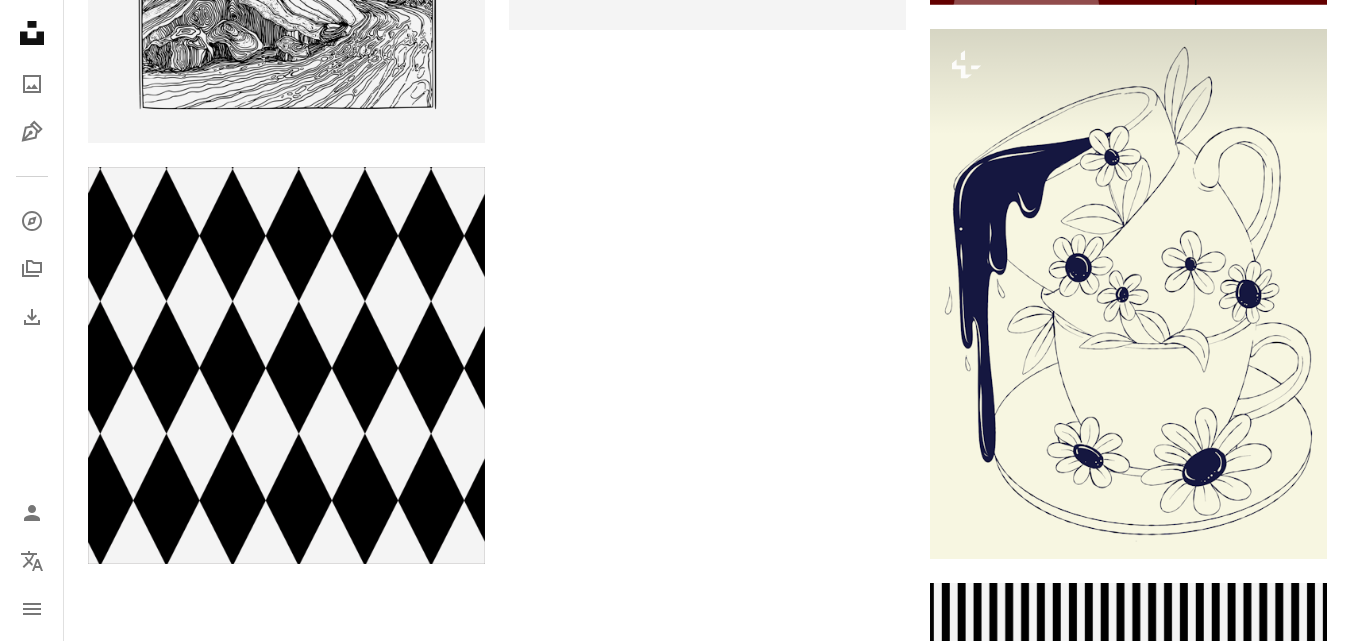 scroll, scrollTop: 18486, scrollLeft: 0, axis: vertical 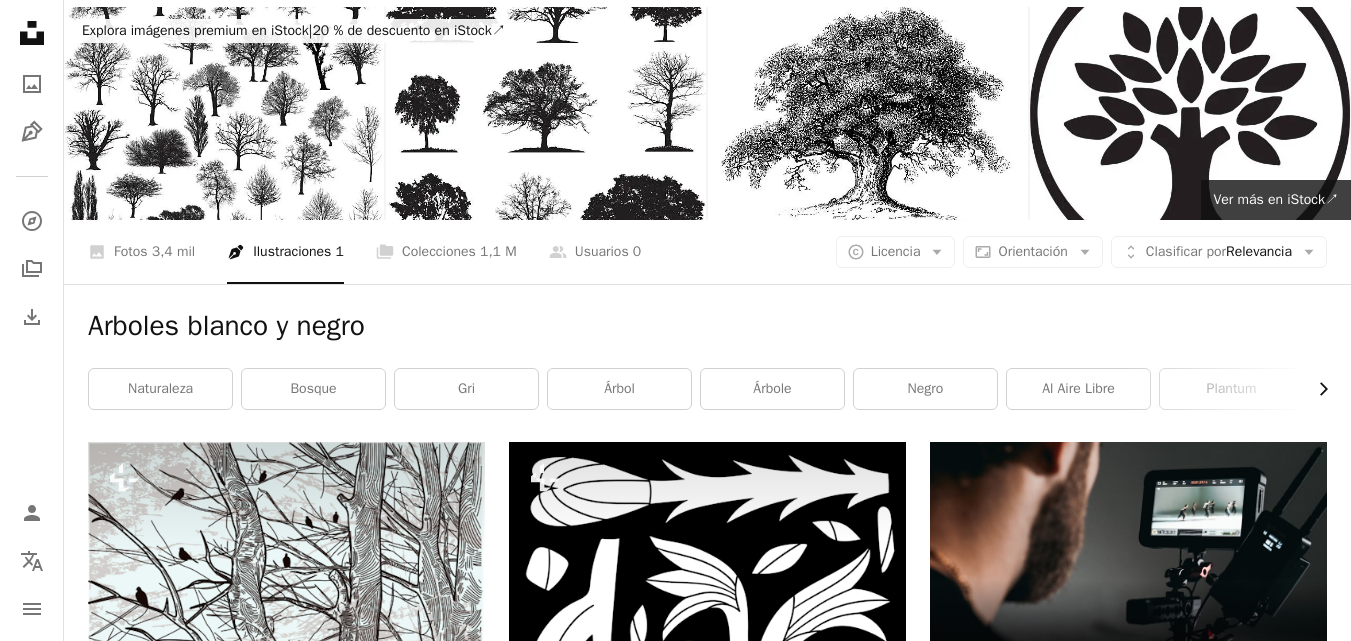 click 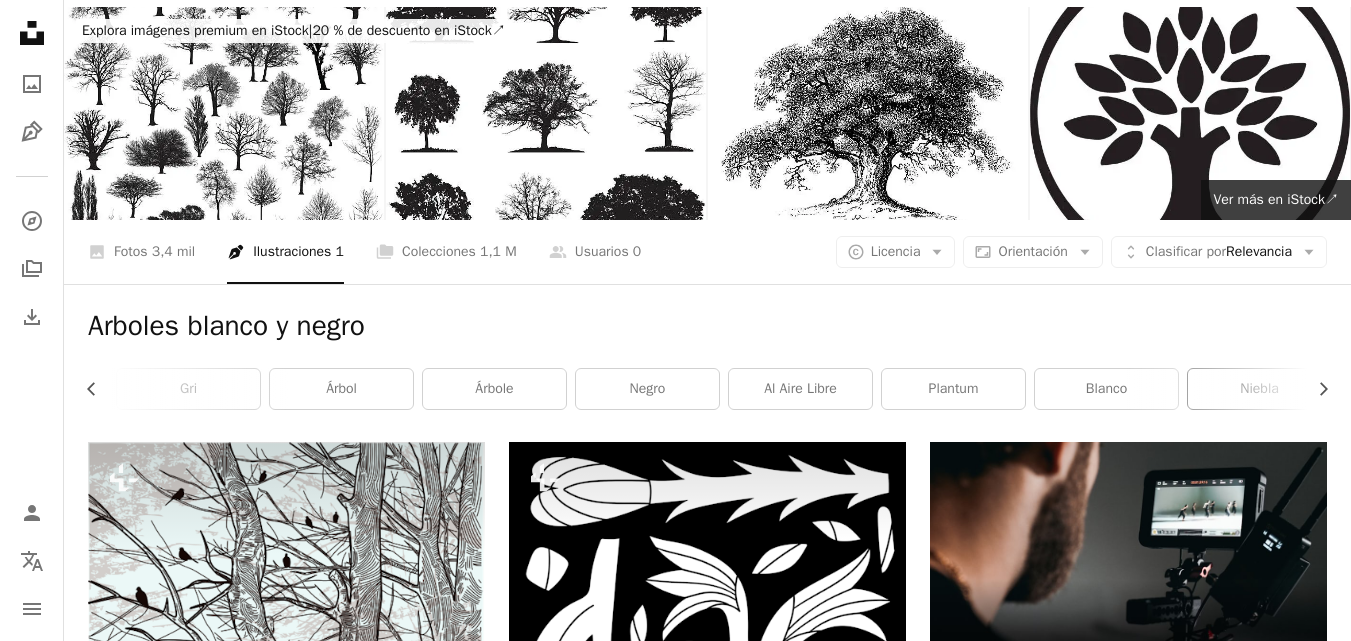 scroll, scrollTop: 0, scrollLeft: 300, axis: horizontal 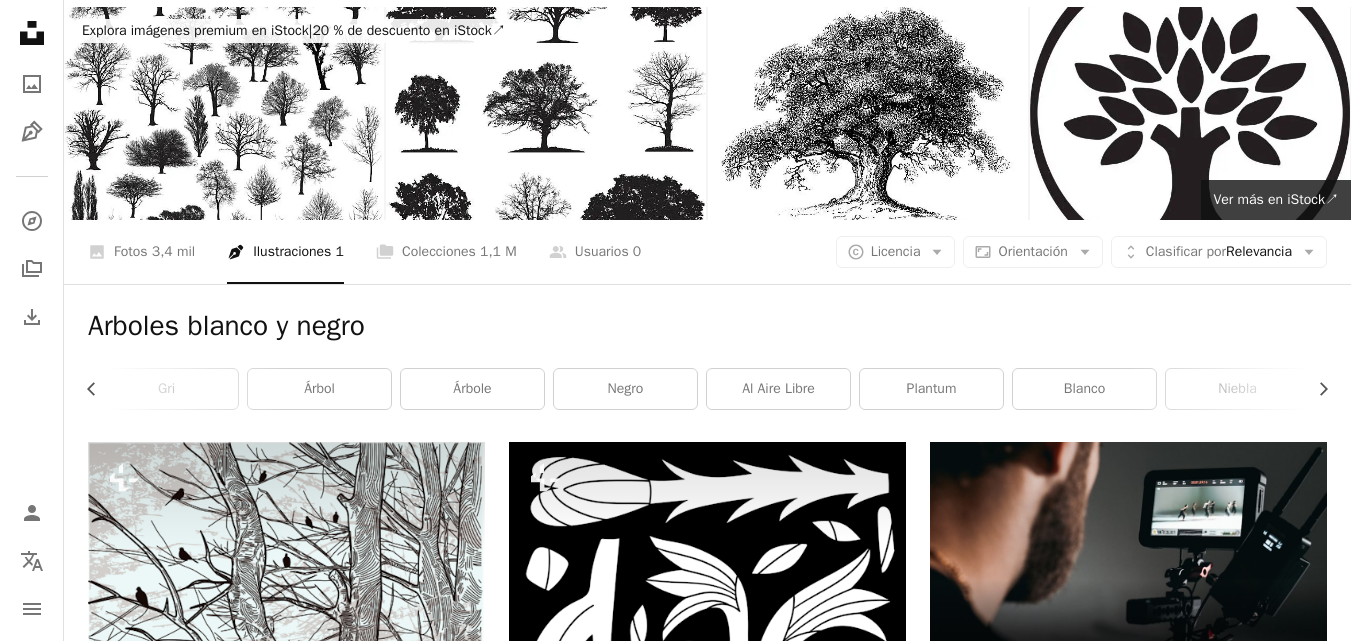 click on "Arboles blanco y negro Chevron left Chevron right naturaleza bosque gri árbol árbole negro al aire libre plantum Blanco niebla fondo flora" at bounding box center [707, 363] 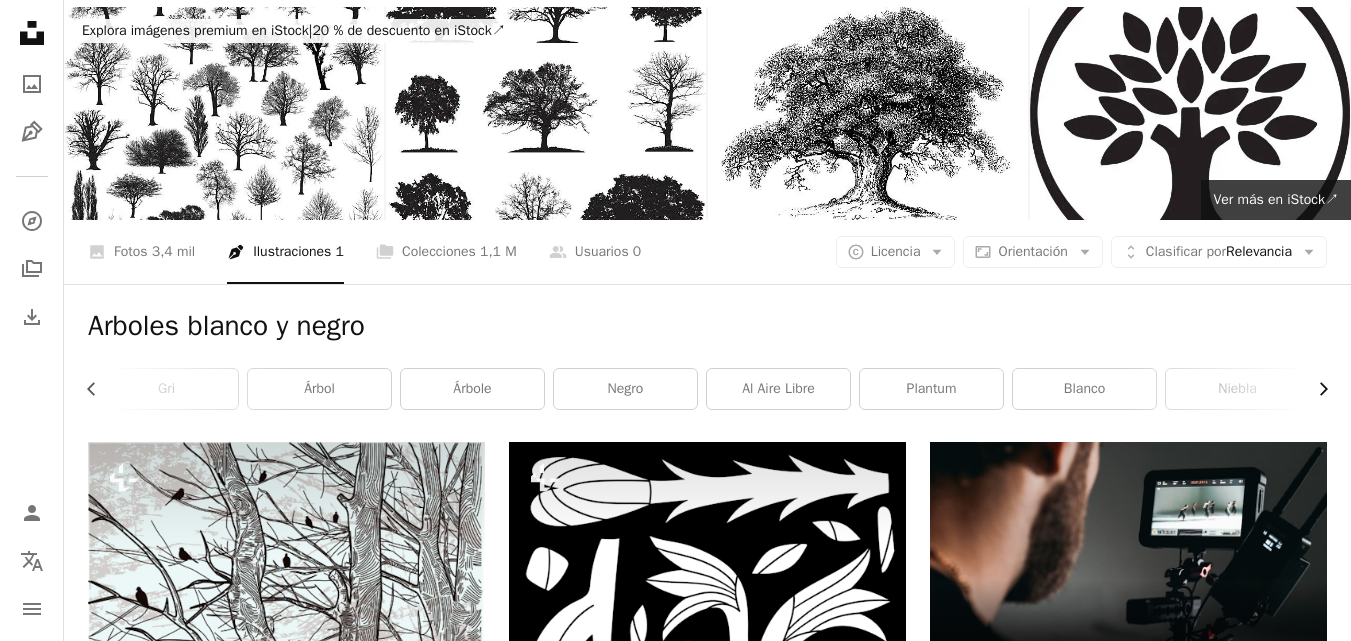click on "Chevron right" 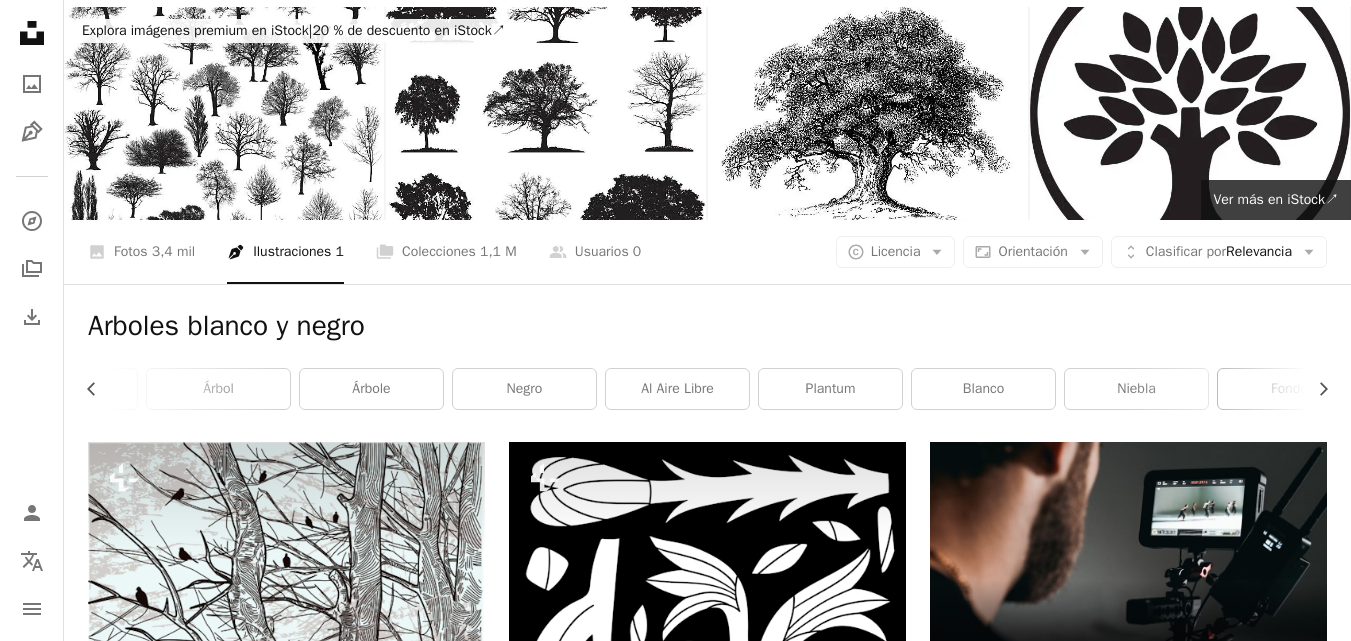 scroll, scrollTop: 0, scrollLeft: 589, axis: horizontal 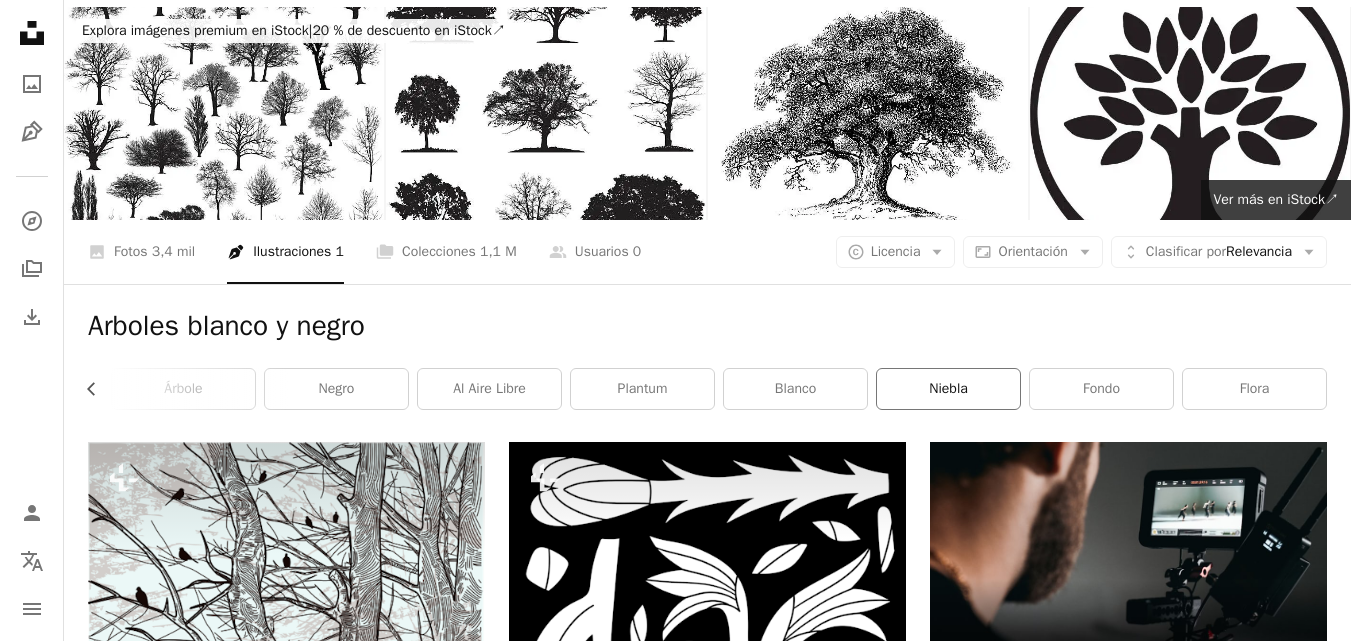 click on "niebla" at bounding box center (948, 389) 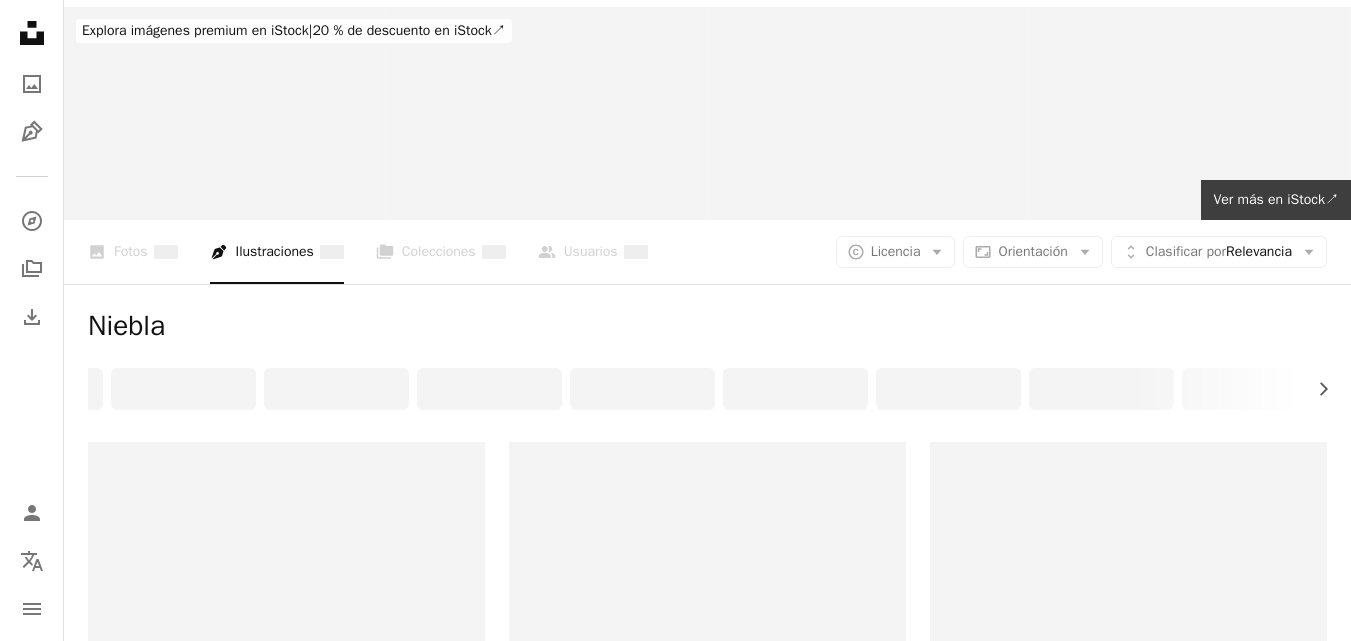 scroll, scrollTop: 0, scrollLeft: 0, axis: both 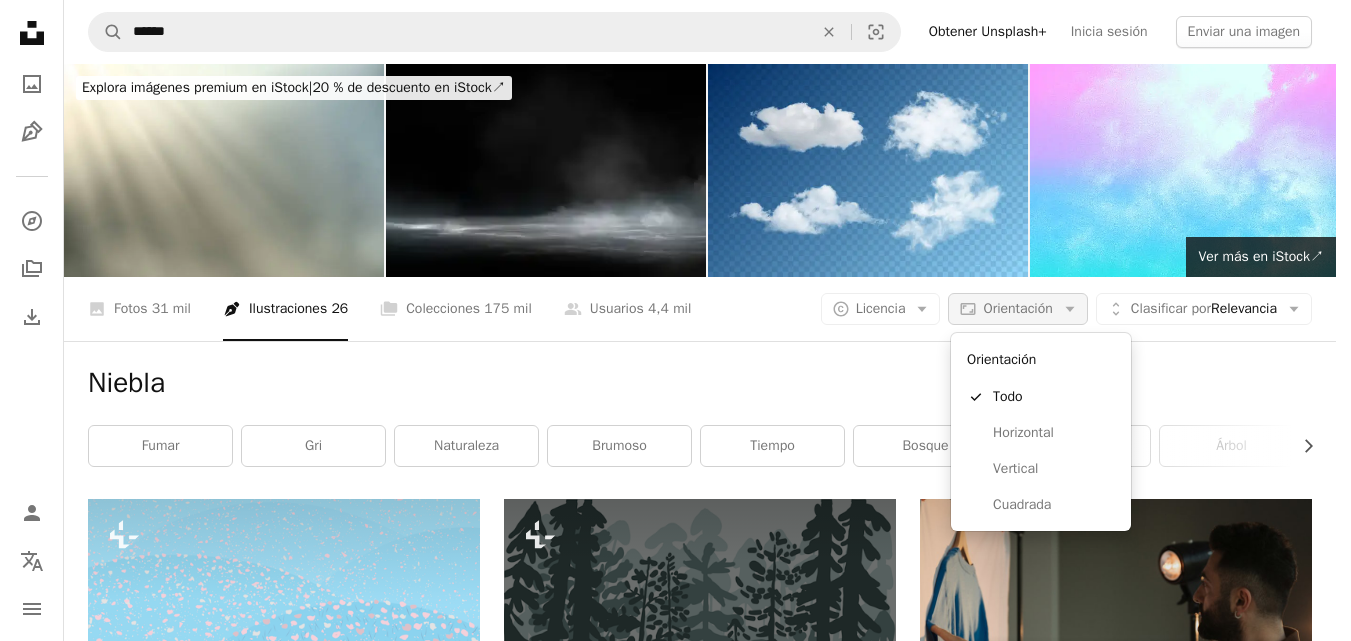 click on "Arrow down" 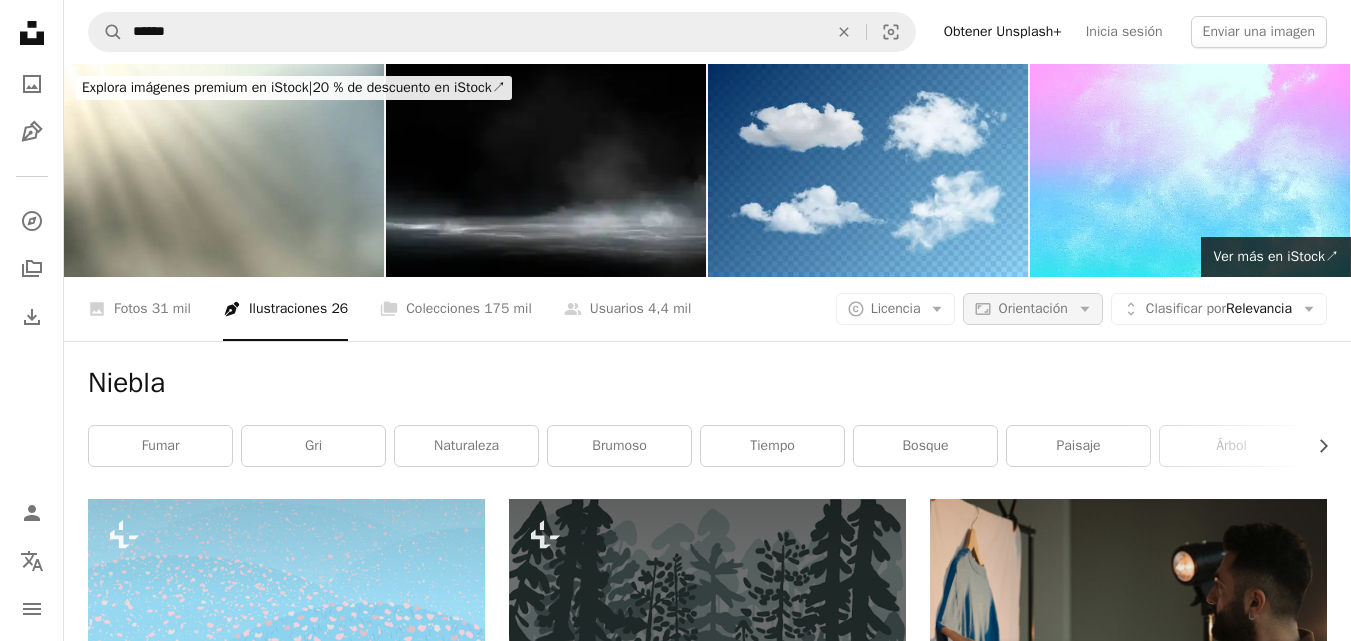 click on "Arrow down" 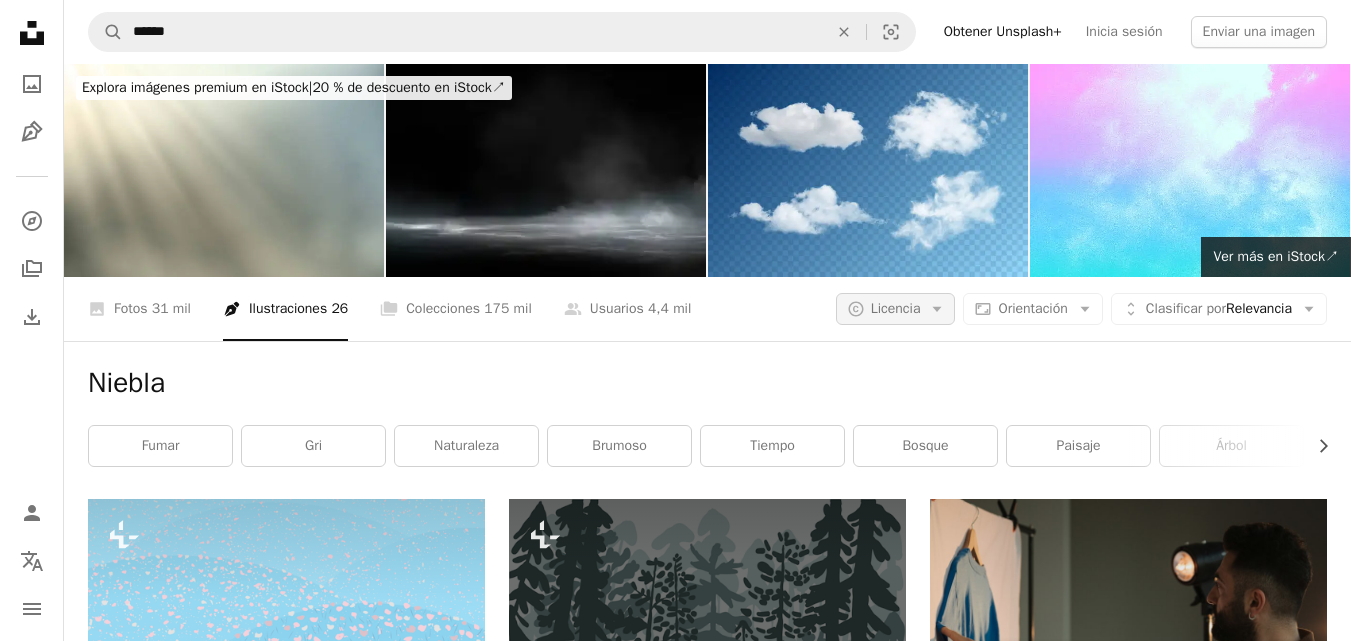 click 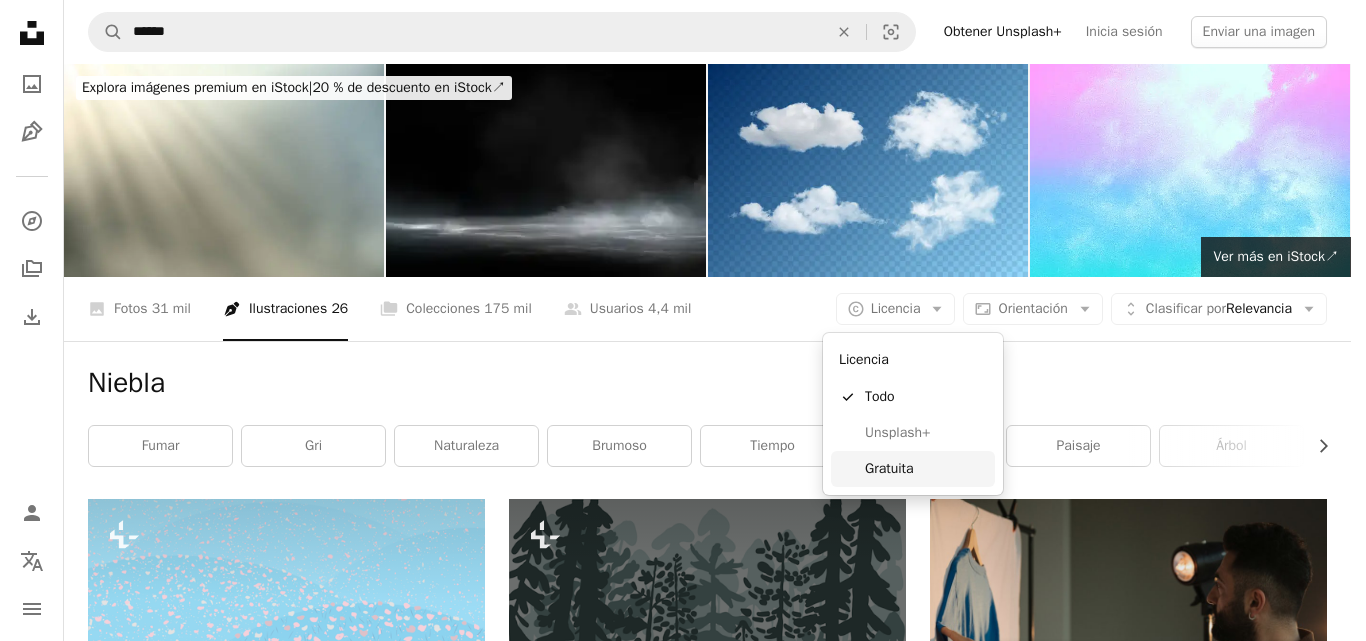 click on "Gratuita" at bounding box center (926, 469) 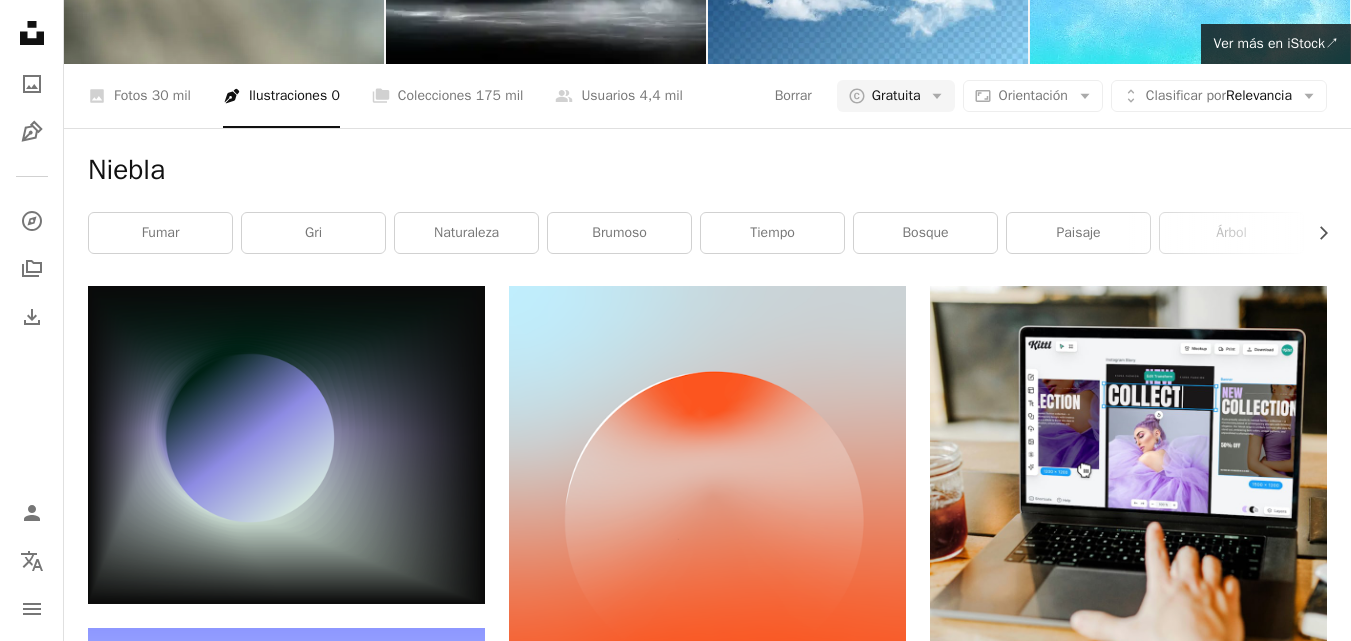 scroll, scrollTop: 0, scrollLeft: 0, axis: both 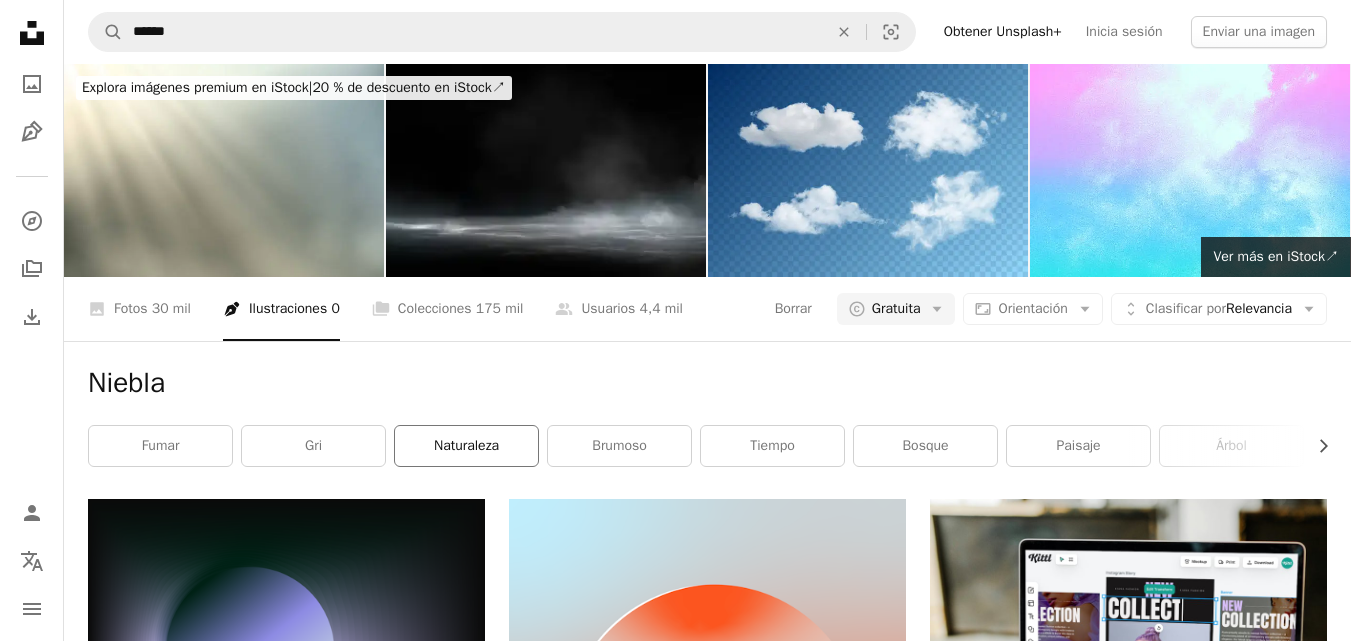 click on "naturaleza" at bounding box center [466, 446] 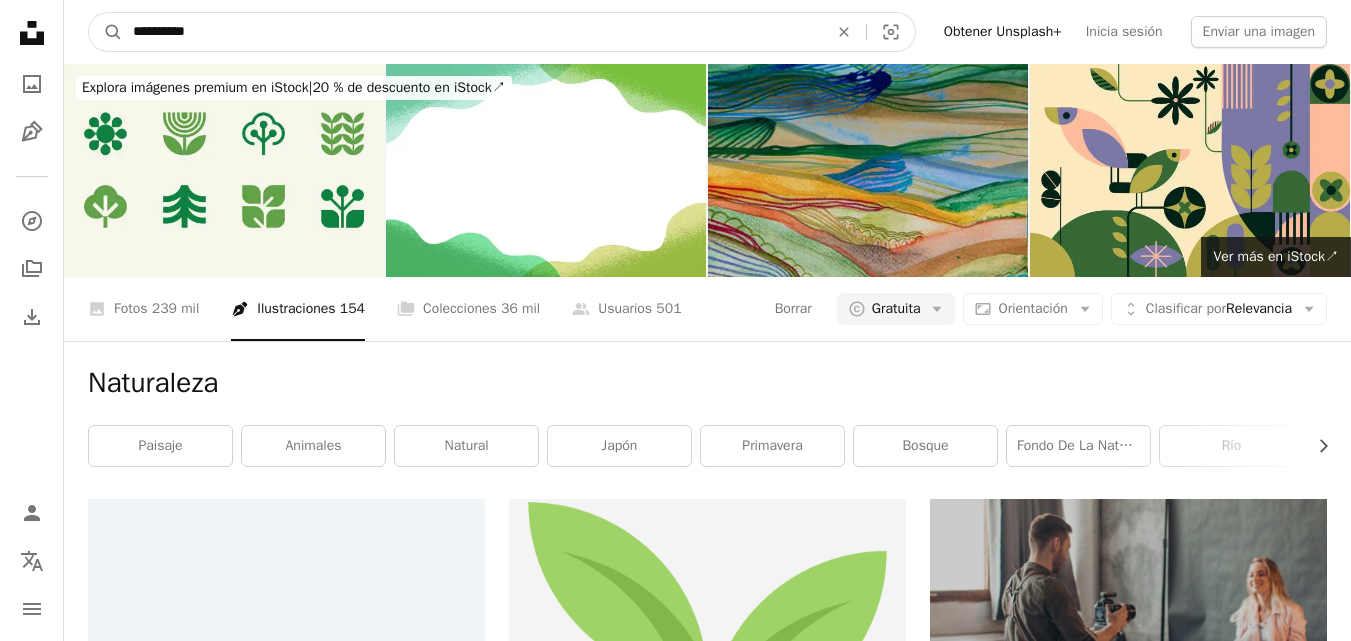 click on "**********" at bounding box center [472, 32] 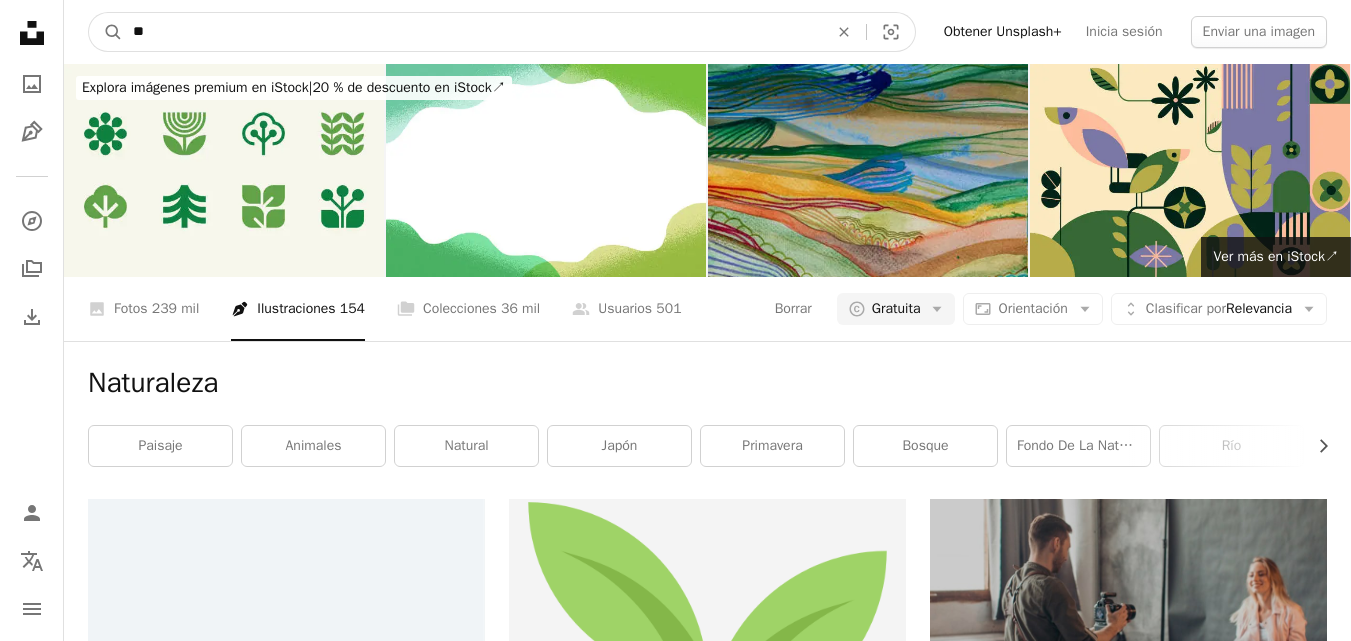 type on "*" 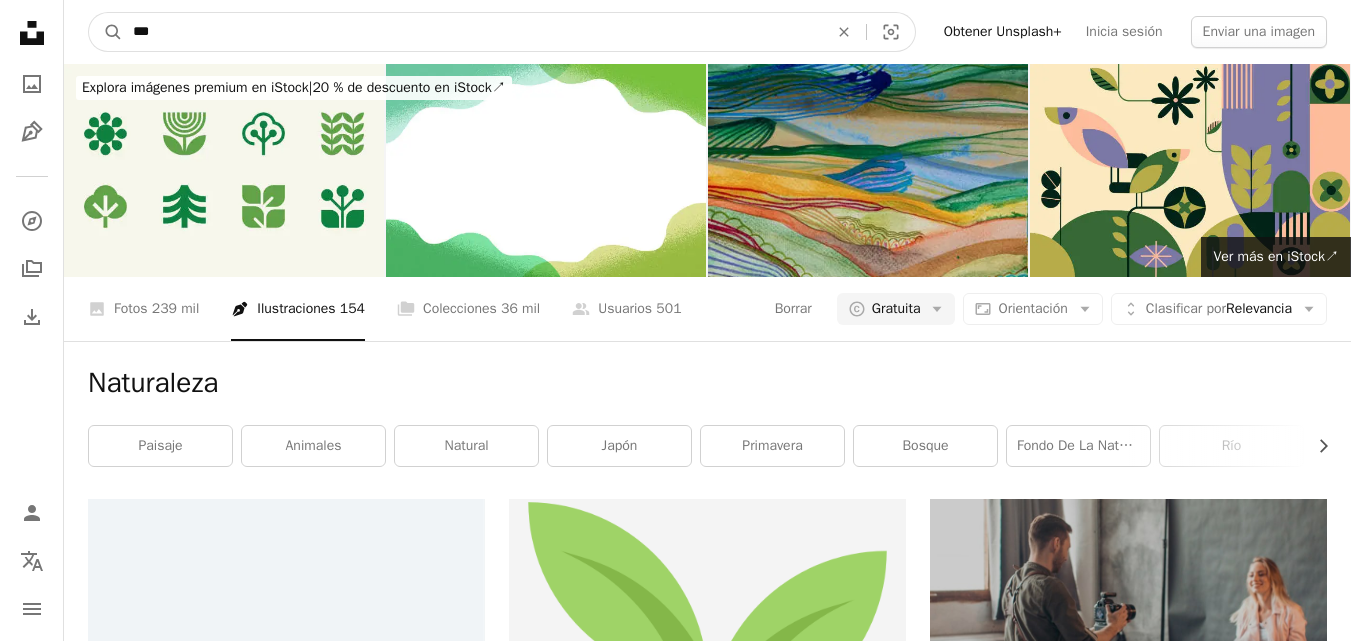 type on "***" 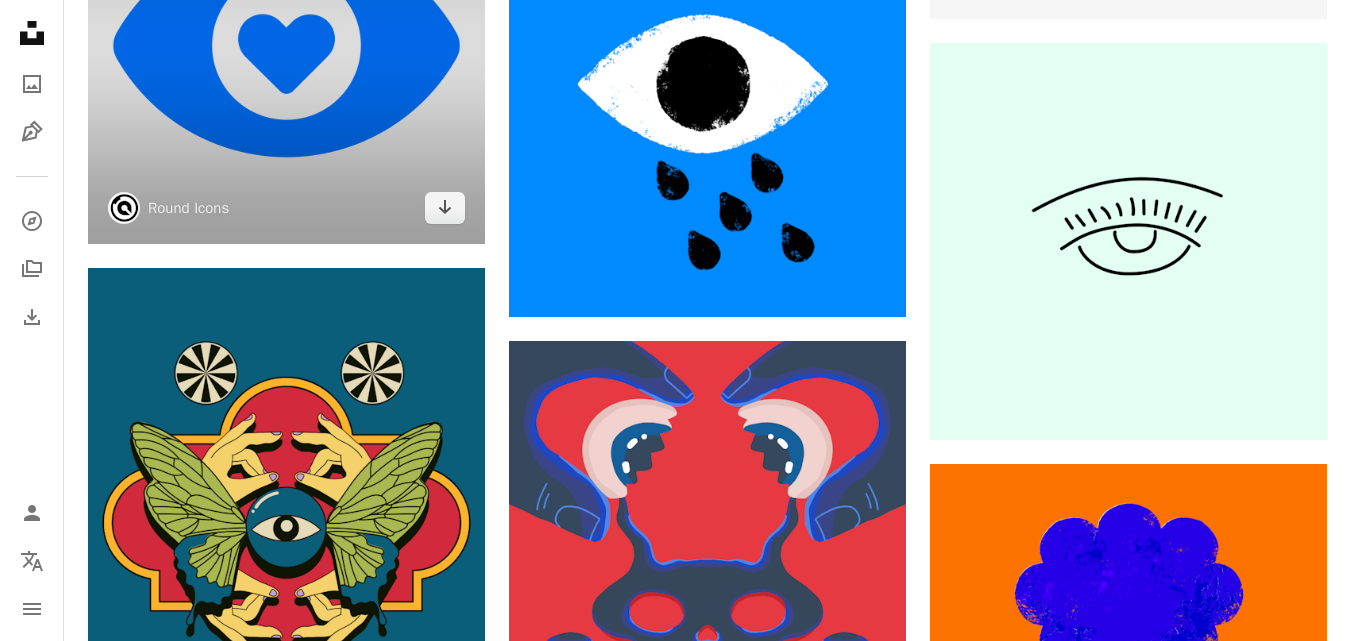scroll, scrollTop: 900, scrollLeft: 0, axis: vertical 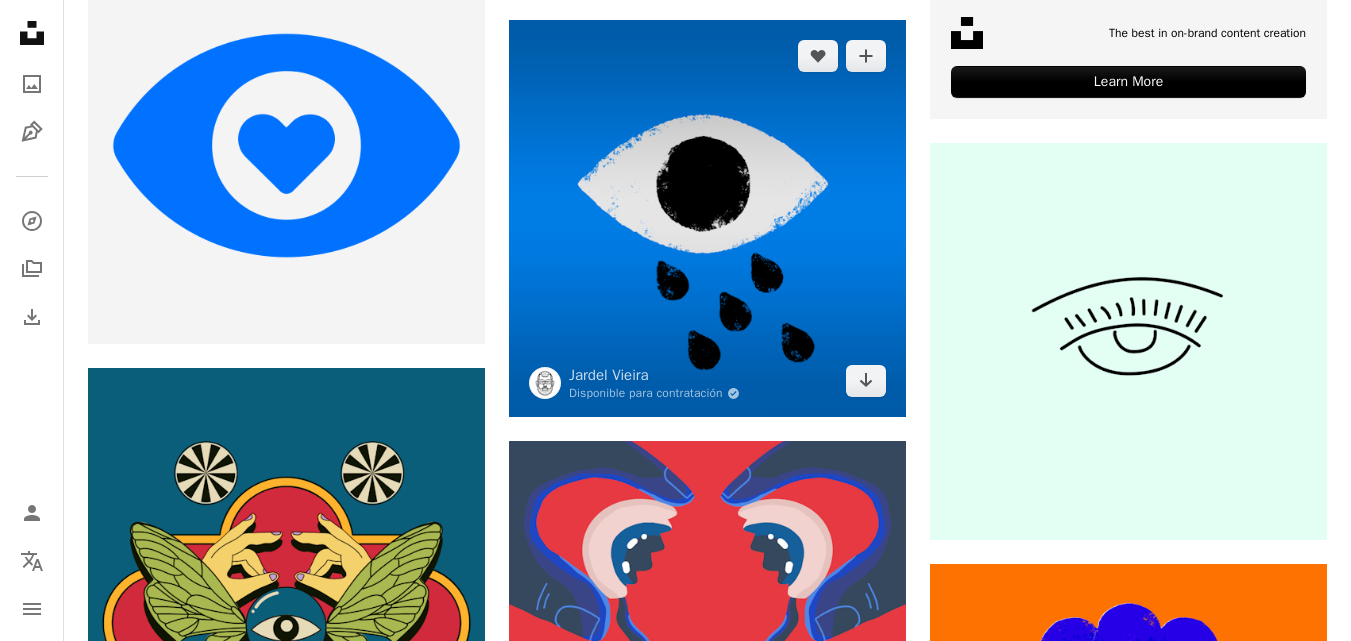 click at bounding box center (707, 218) 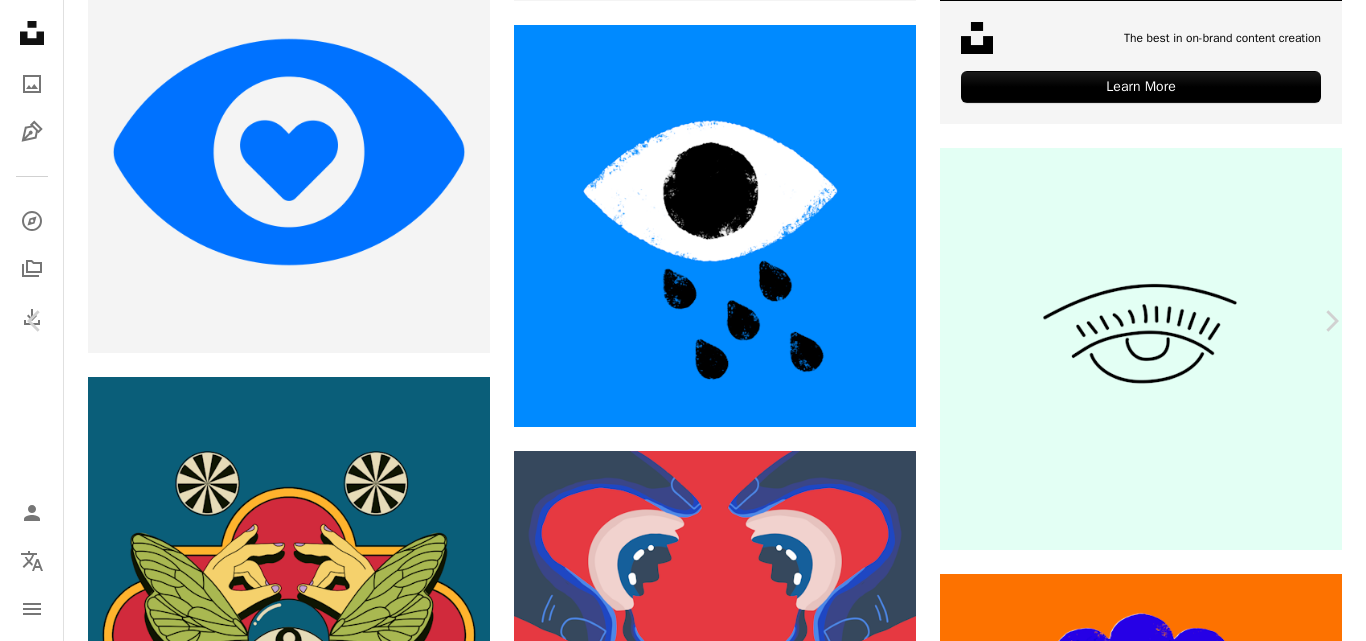 click on "Chevron down" 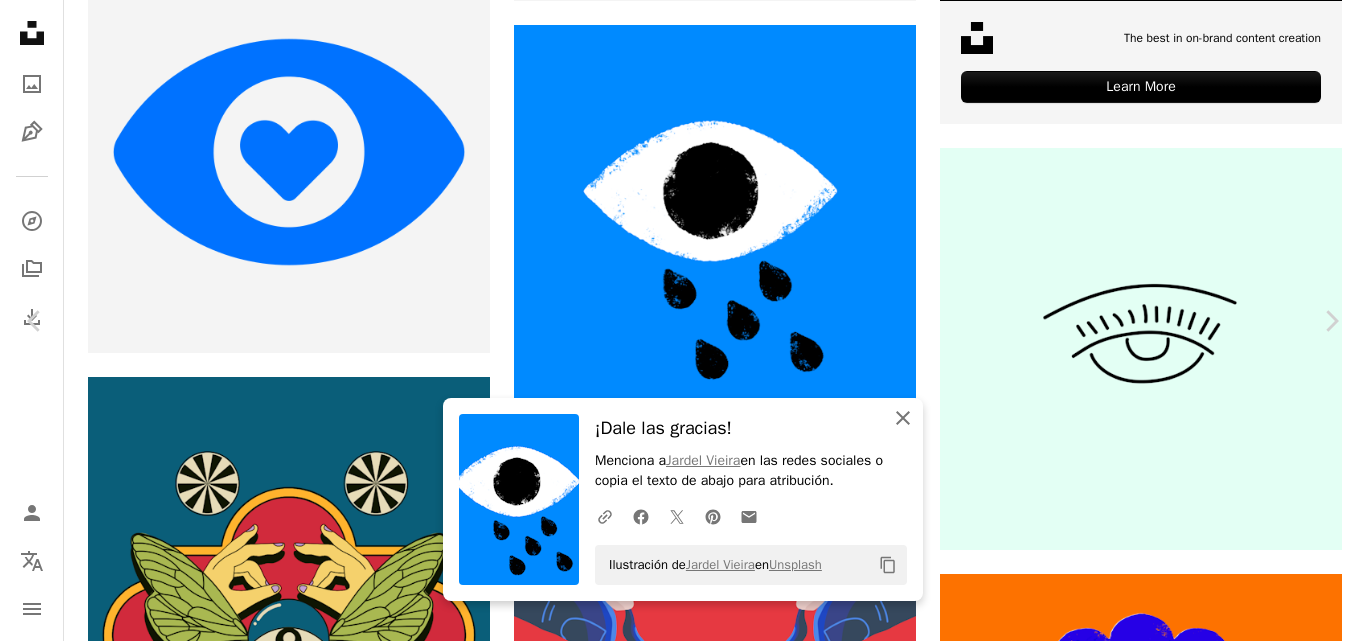 click 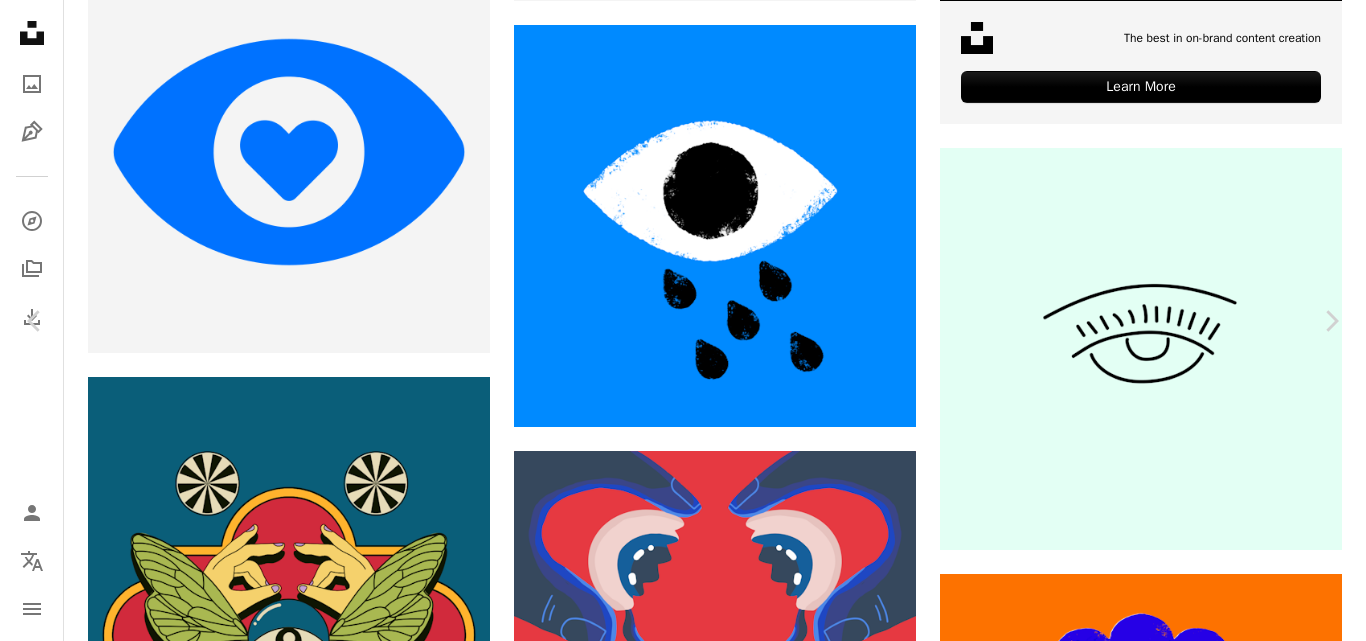 click on "An X shape" at bounding box center (20, 20) 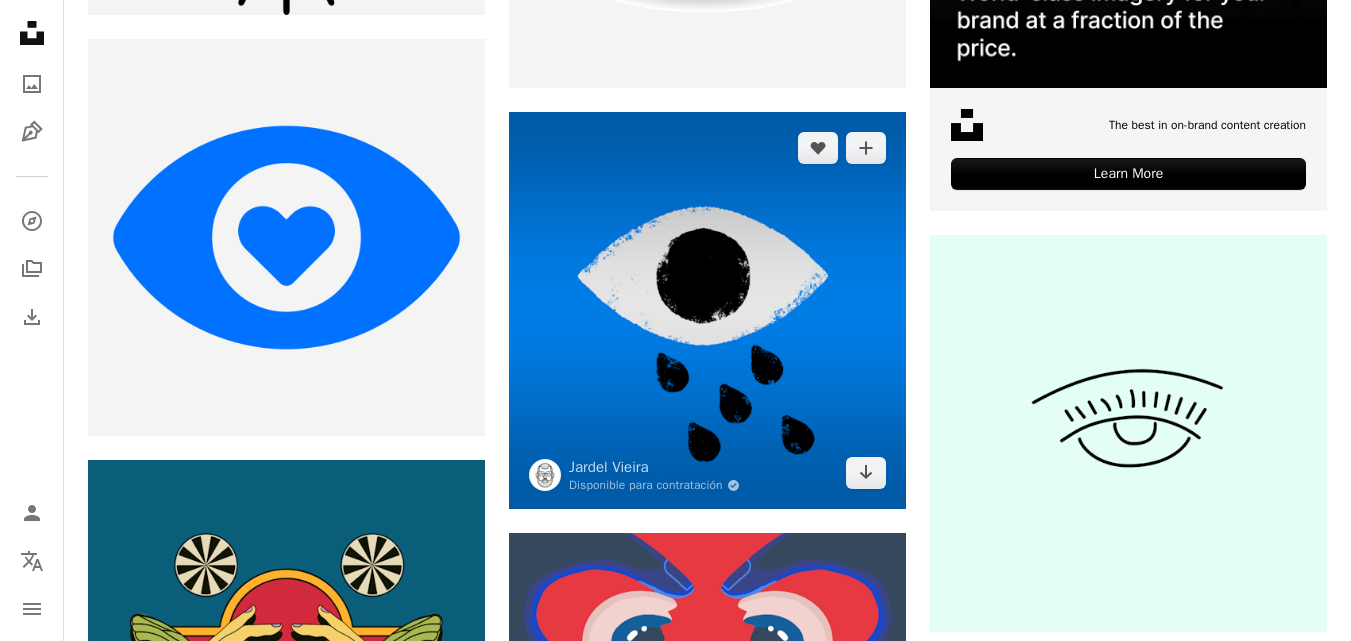 scroll, scrollTop: 800, scrollLeft: 0, axis: vertical 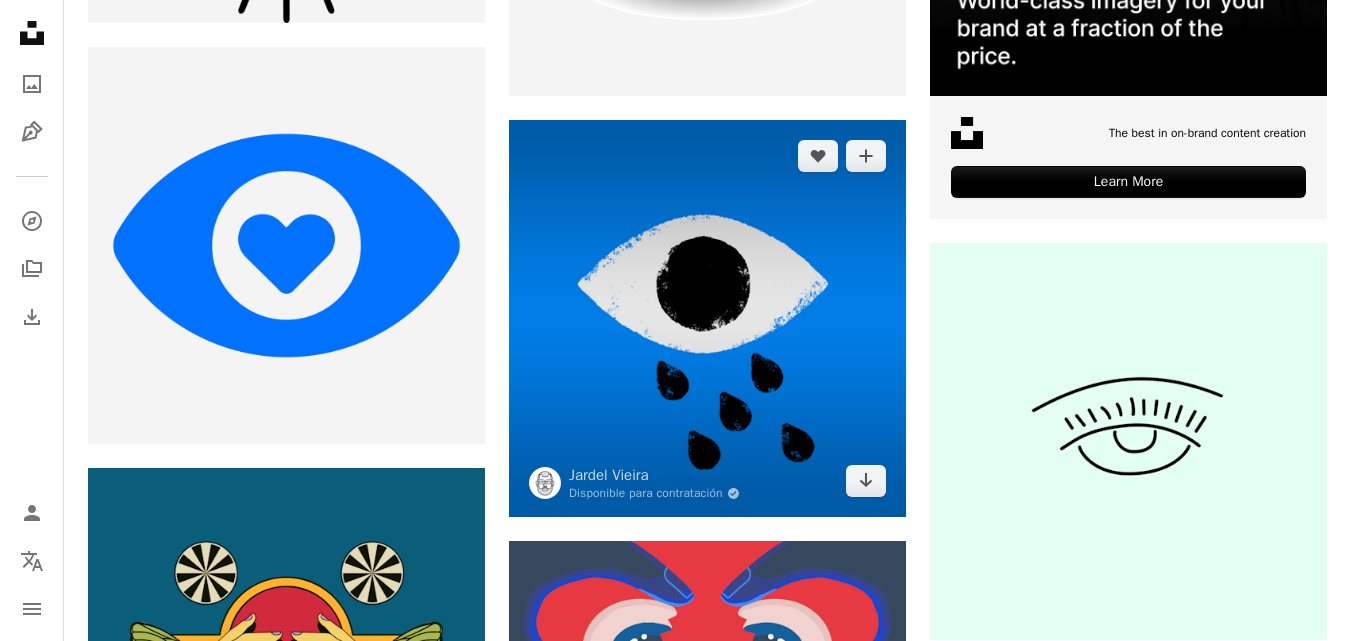 click at bounding box center [707, 318] 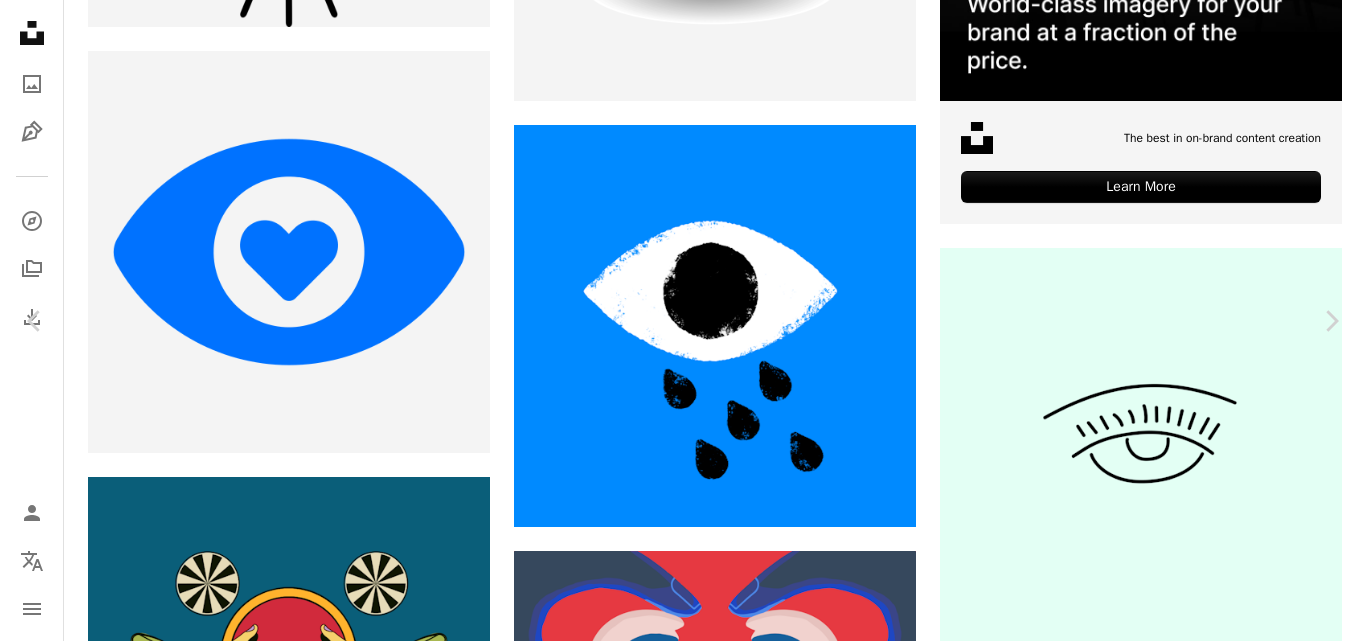 click on "Descargar gratis Chevron down" at bounding box center [1184, 3298] 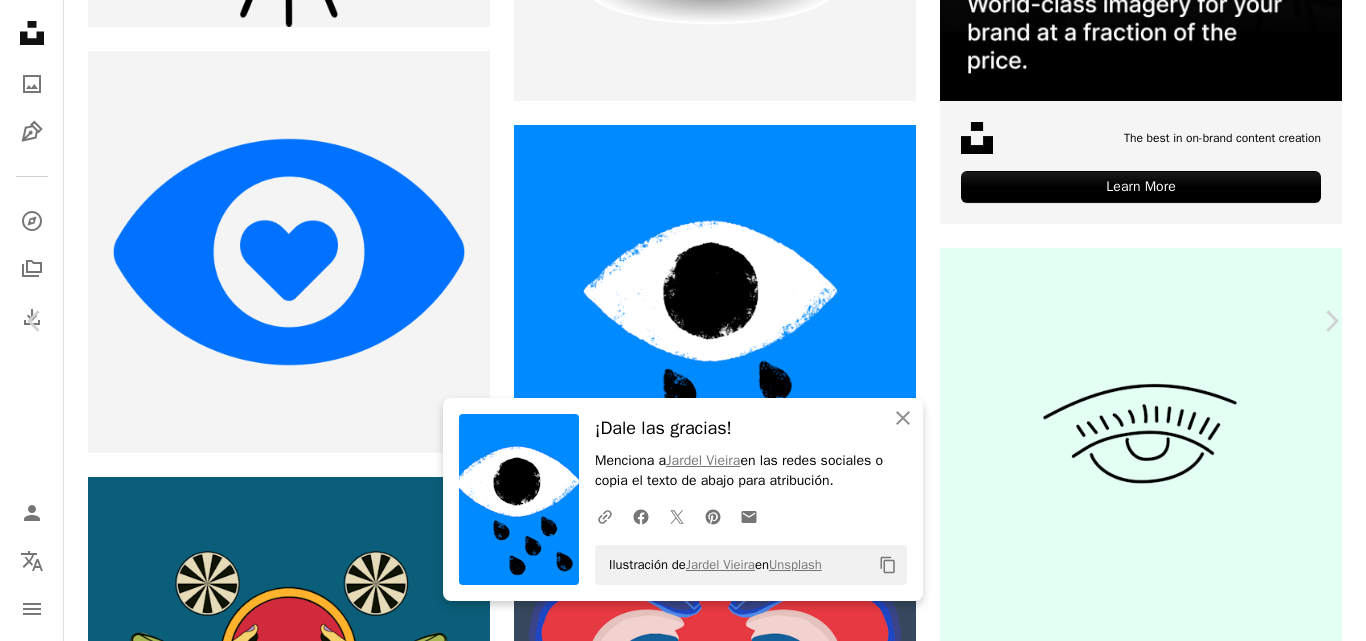 click on "An X shape" at bounding box center [20, 20] 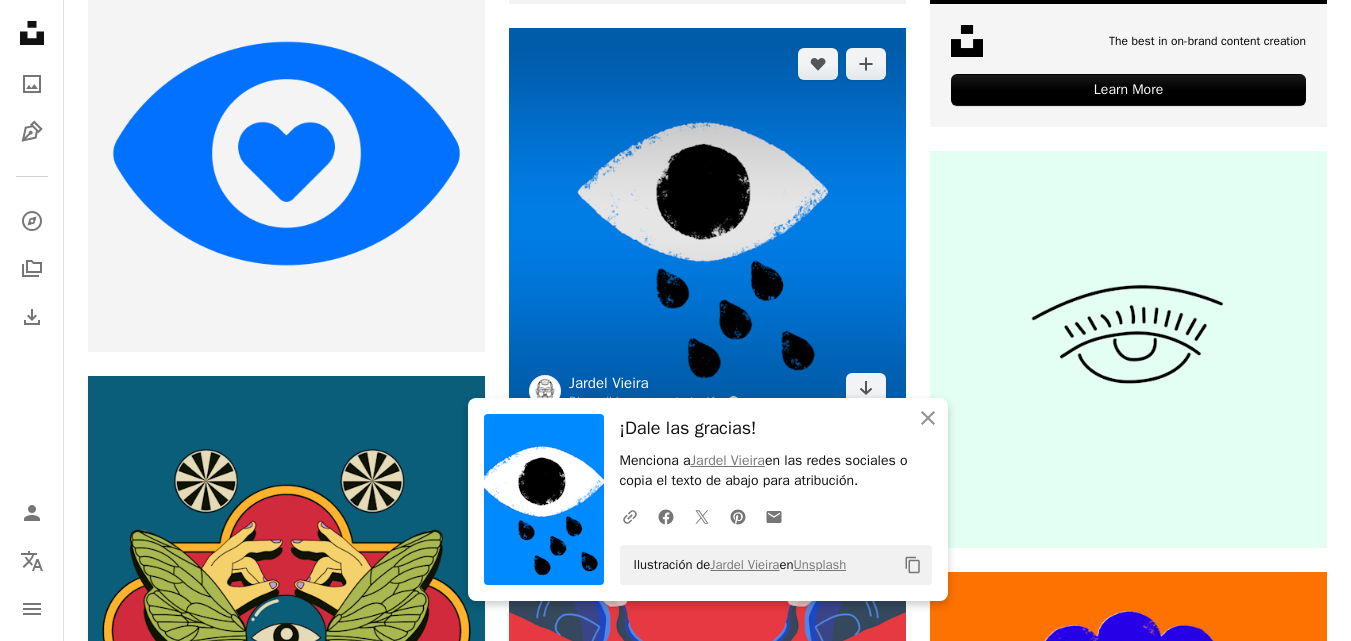 scroll, scrollTop: 1000, scrollLeft: 0, axis: vertical 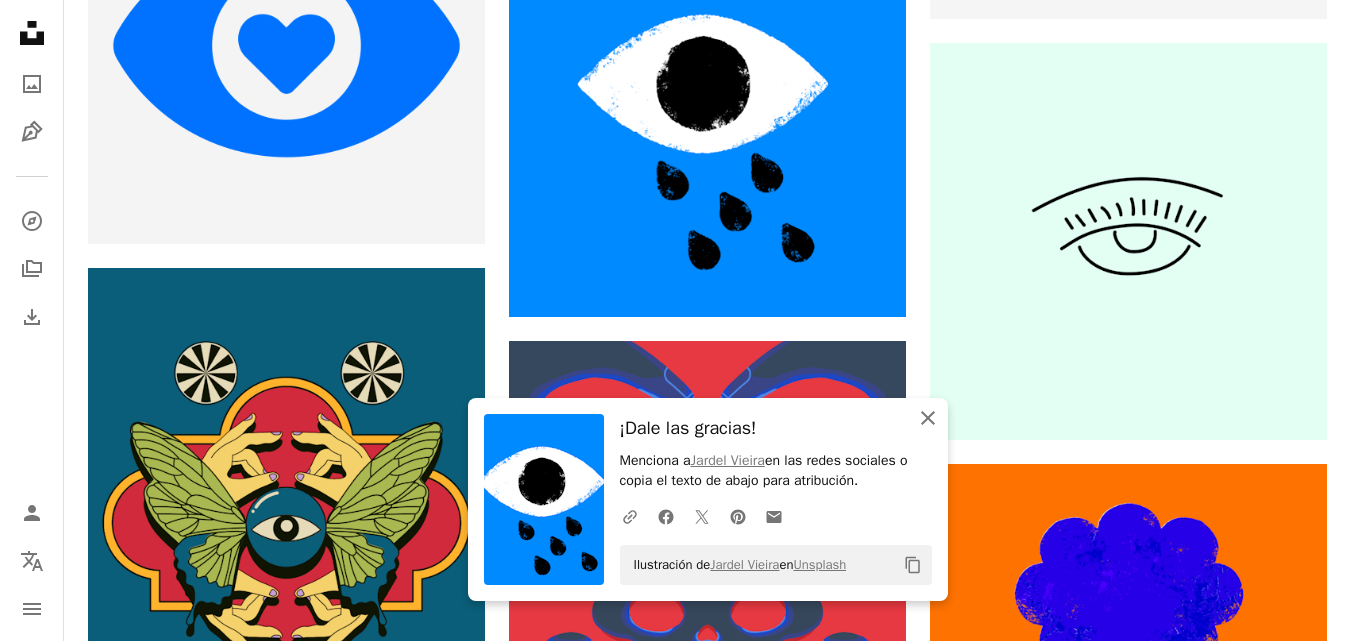 click 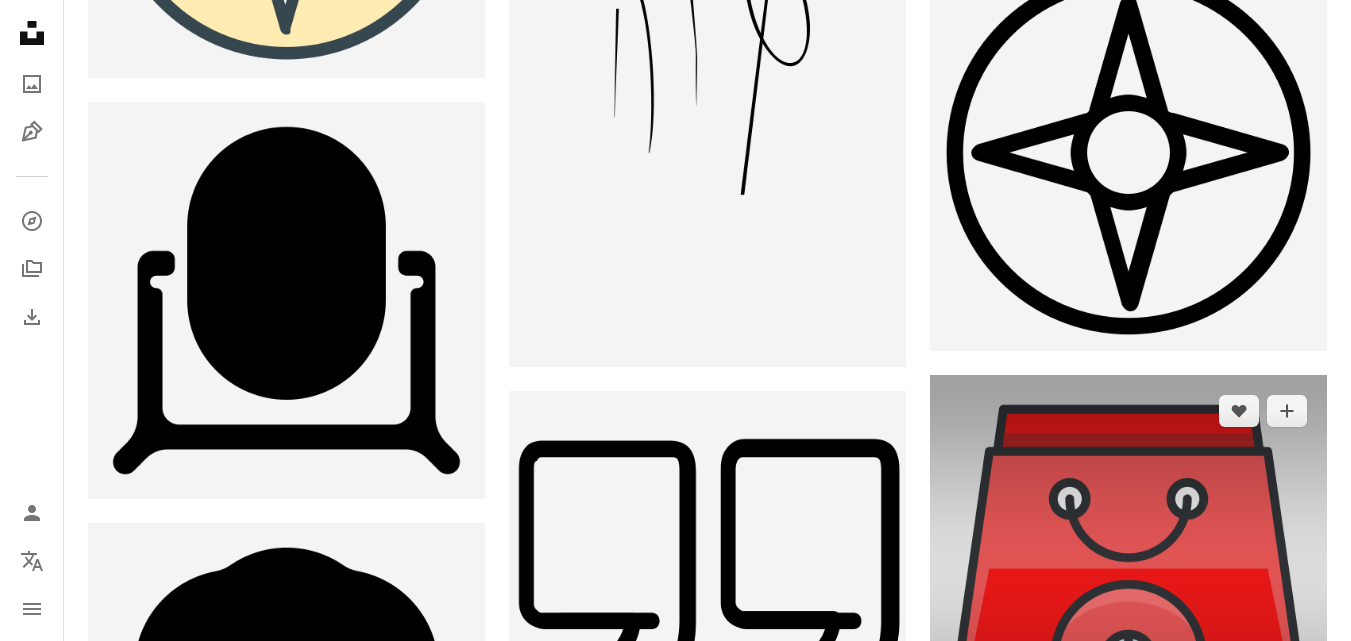 scroll, scrollTop: 44500, scrollLeft: 0, axis: vertical 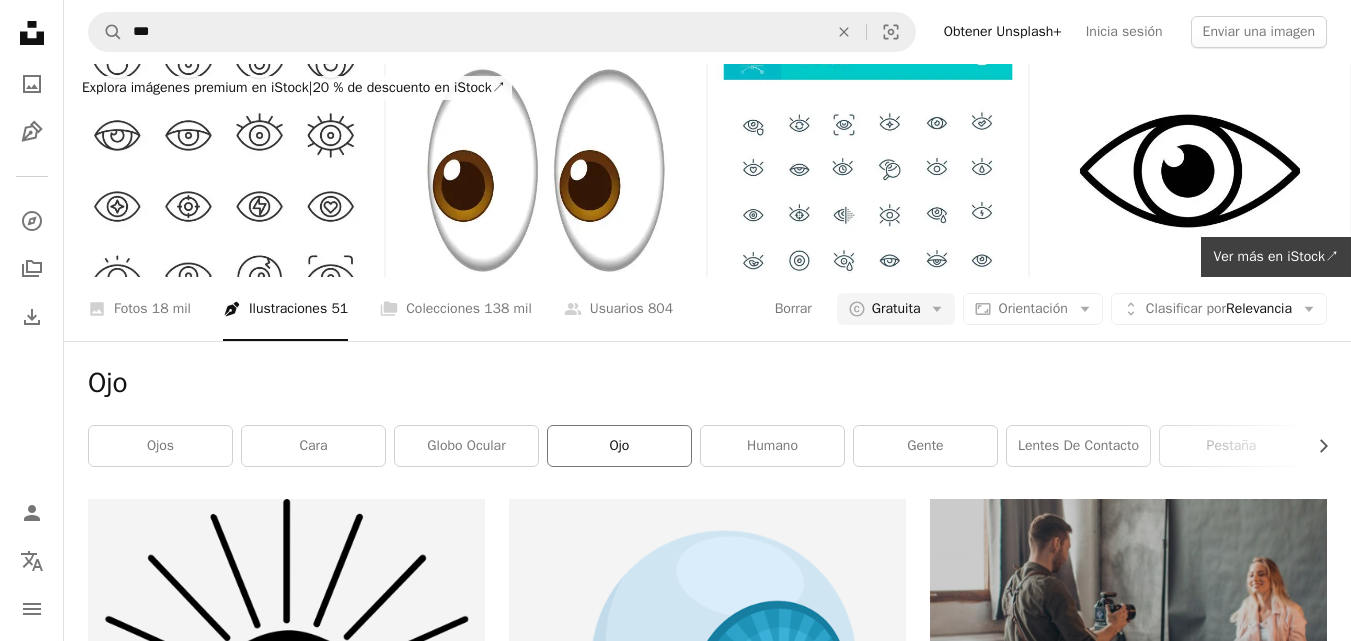 click on "ojo" at bounding box center (619, 446) 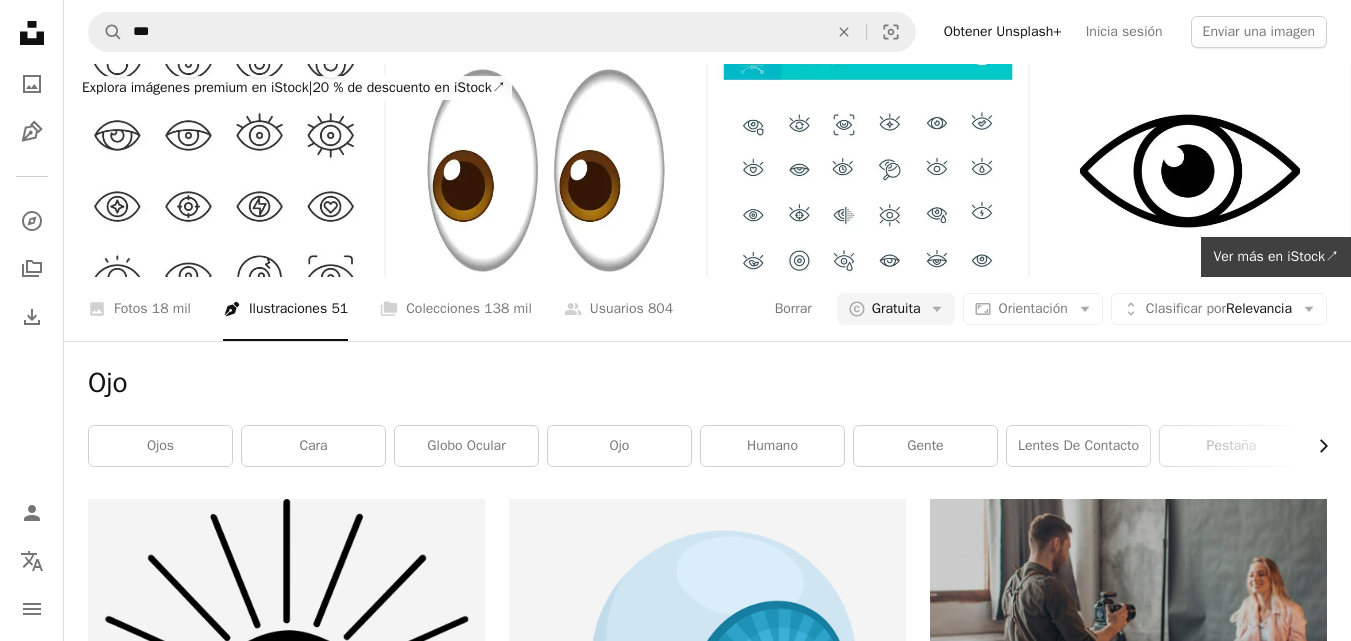 click on "Chevron right" 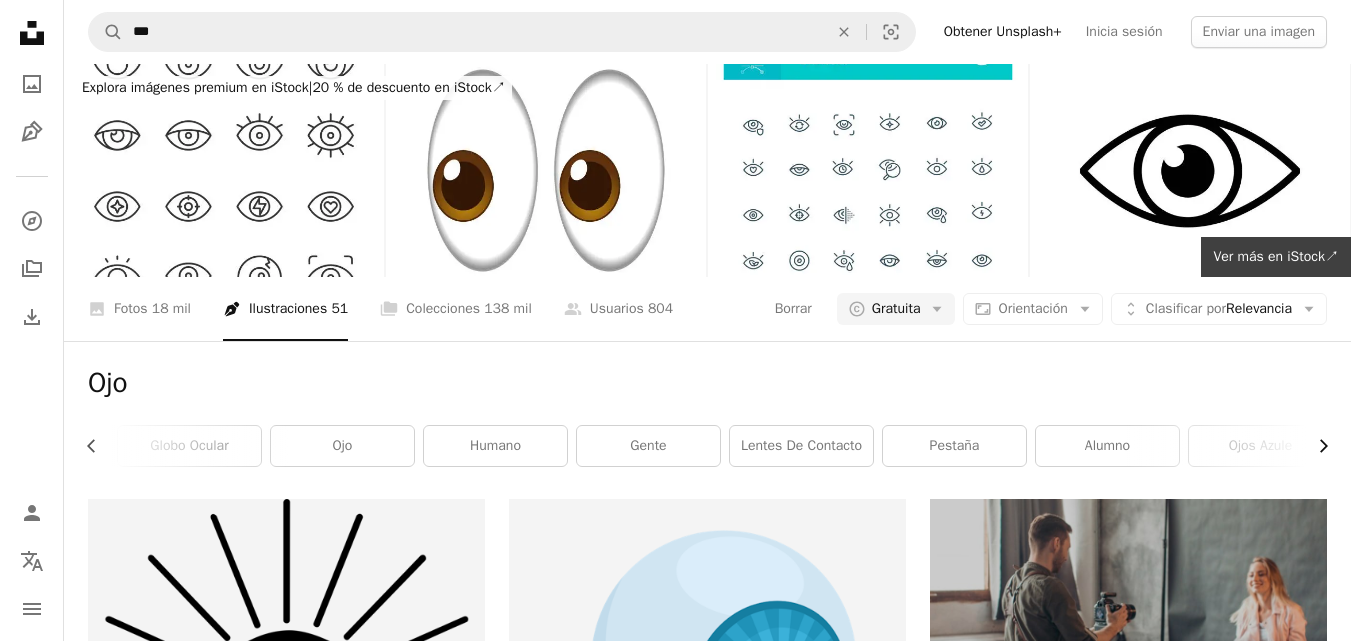 scroll, scrollTop: 0, scrollLeft: 300, axis: horizontal 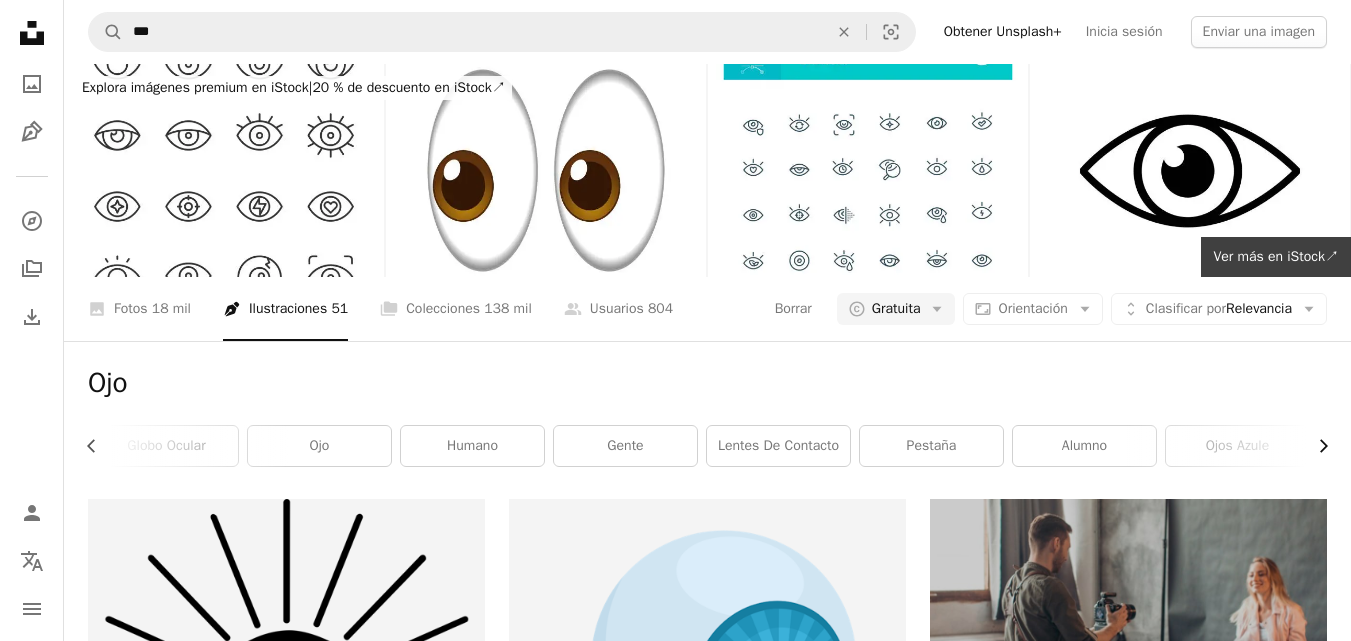 click on "Chevron right" 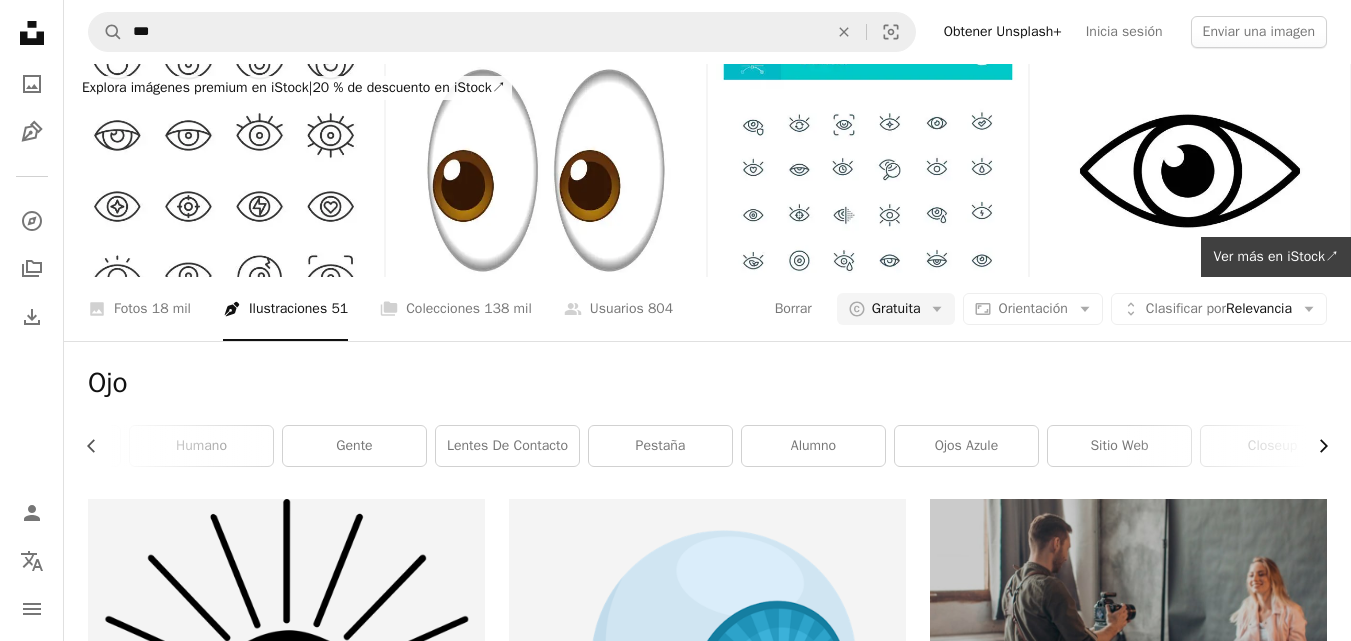 scroll, scrollTop: 0, scrollLeft: 589, axis: horizontal 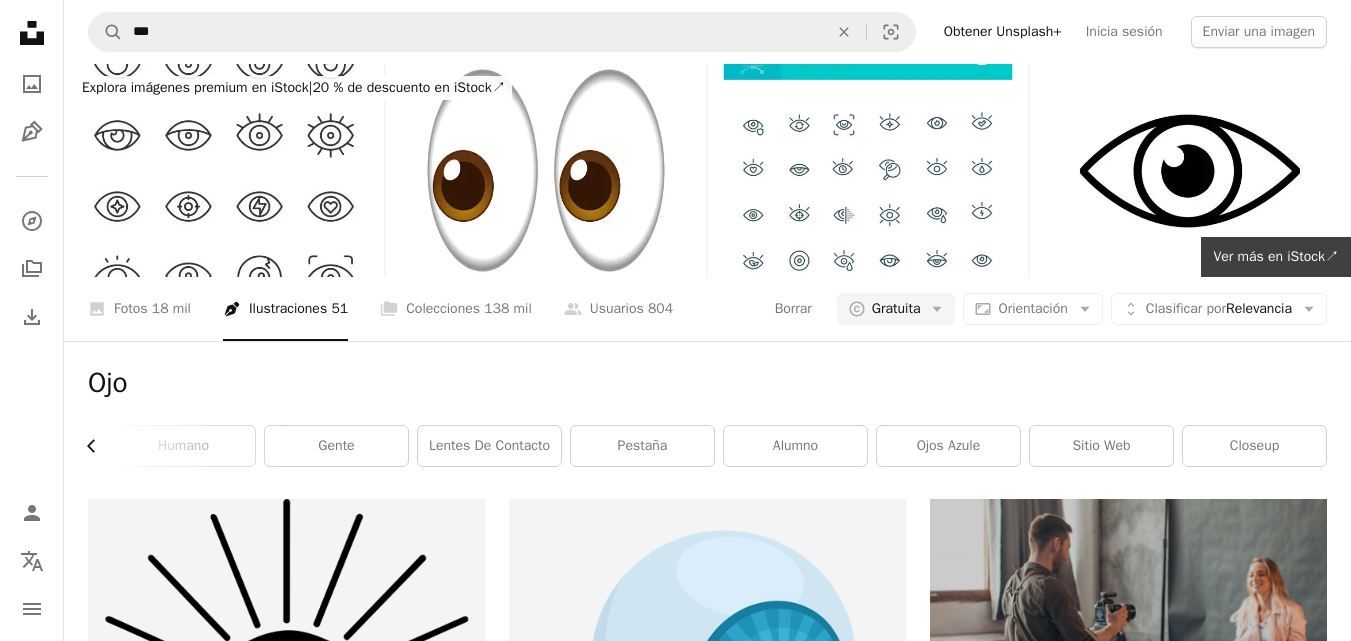 click on "Chevron left" 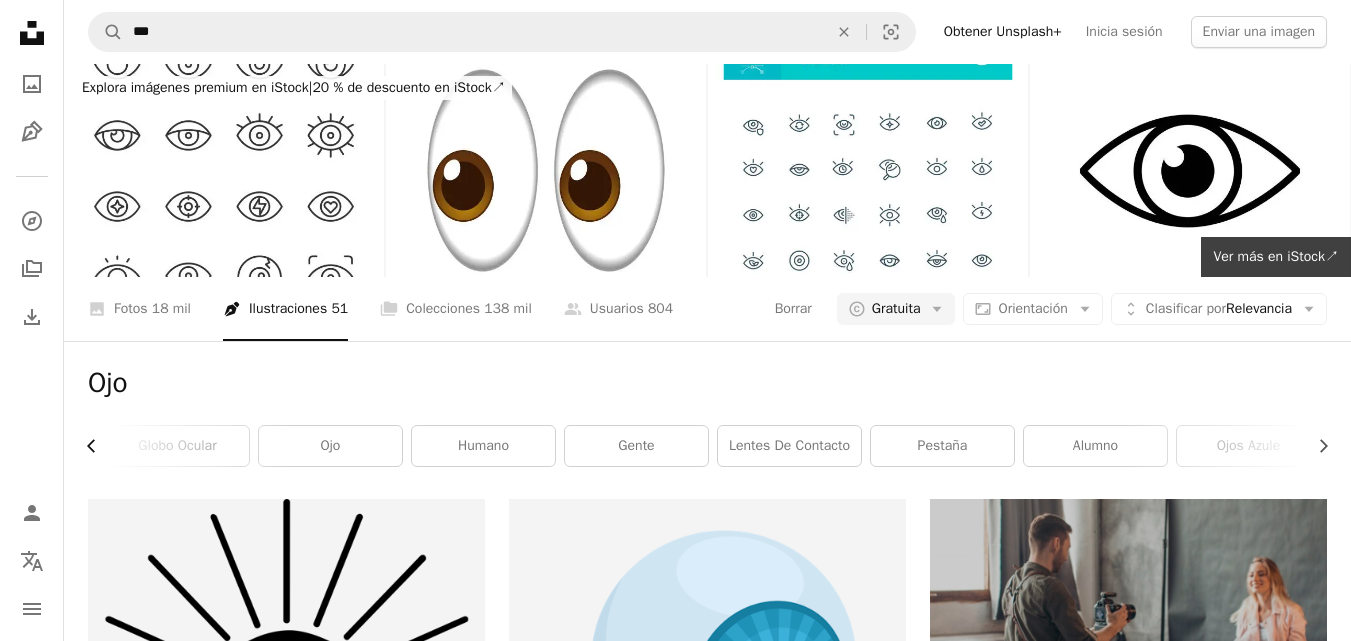 click on "Chevron left" 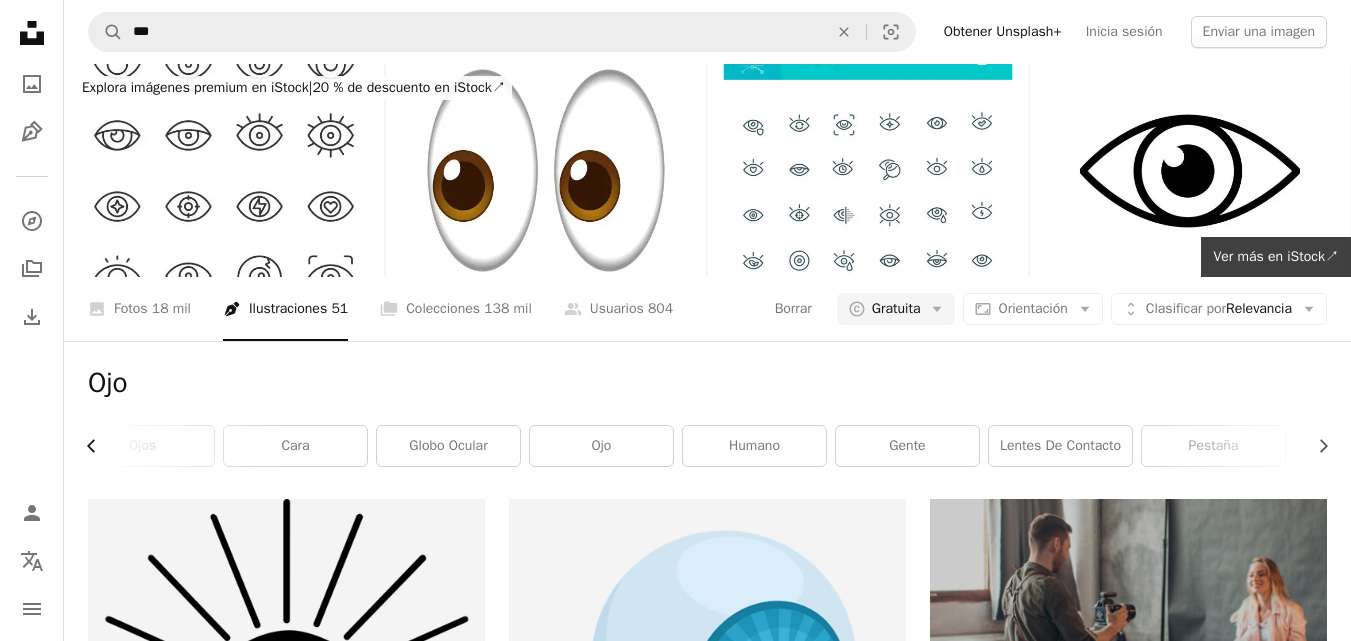 scroll, scrollTop: 0, scrollLeft: 0, axis: both 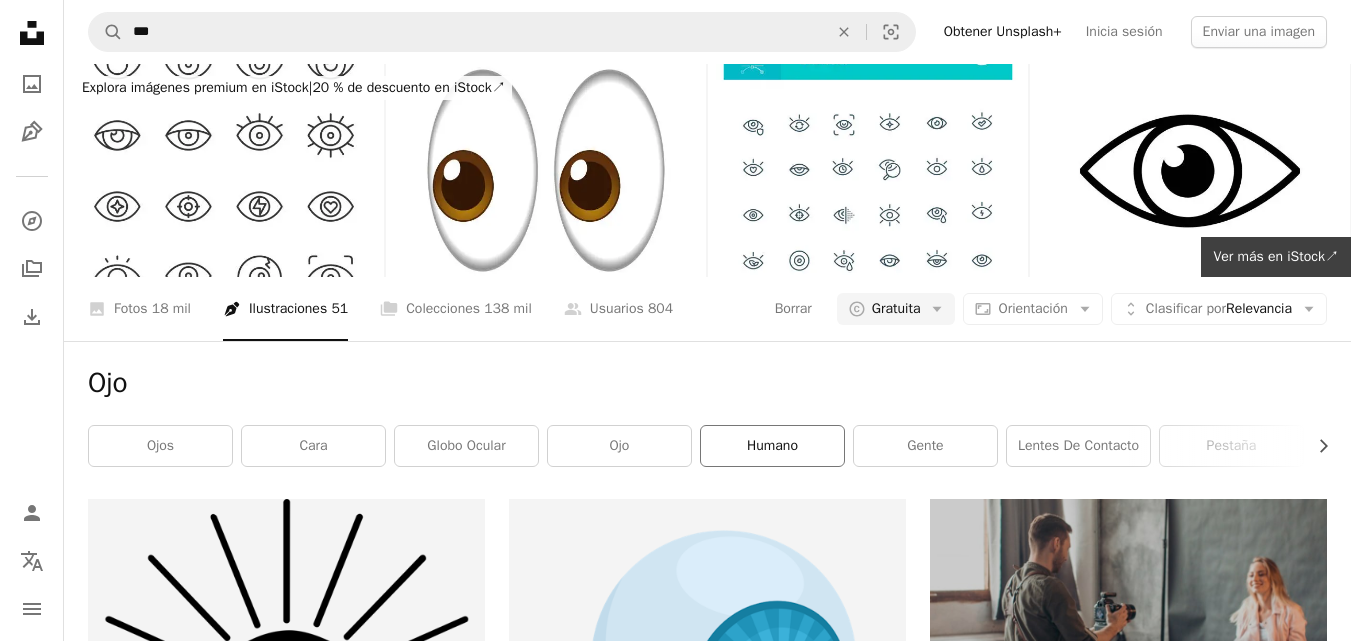 click on "Humano" at bounding box center (772, 446) 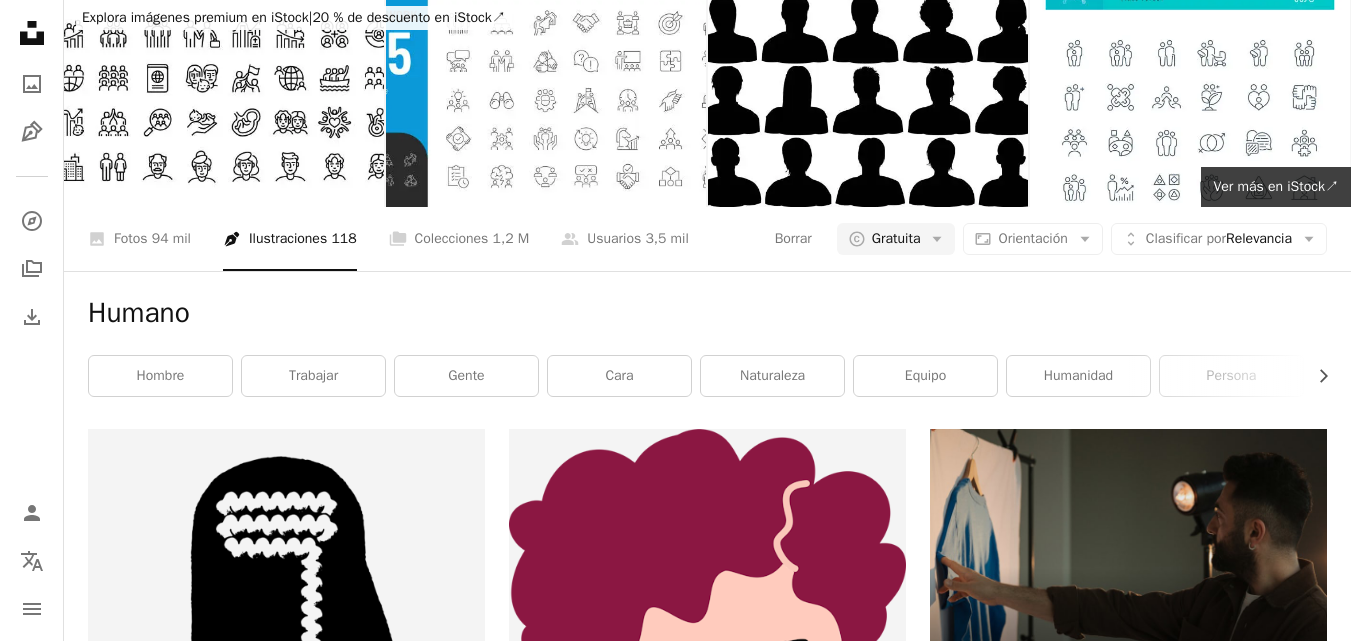 scroll, scrollTop: 0, scrollLeft: 0, axis: both 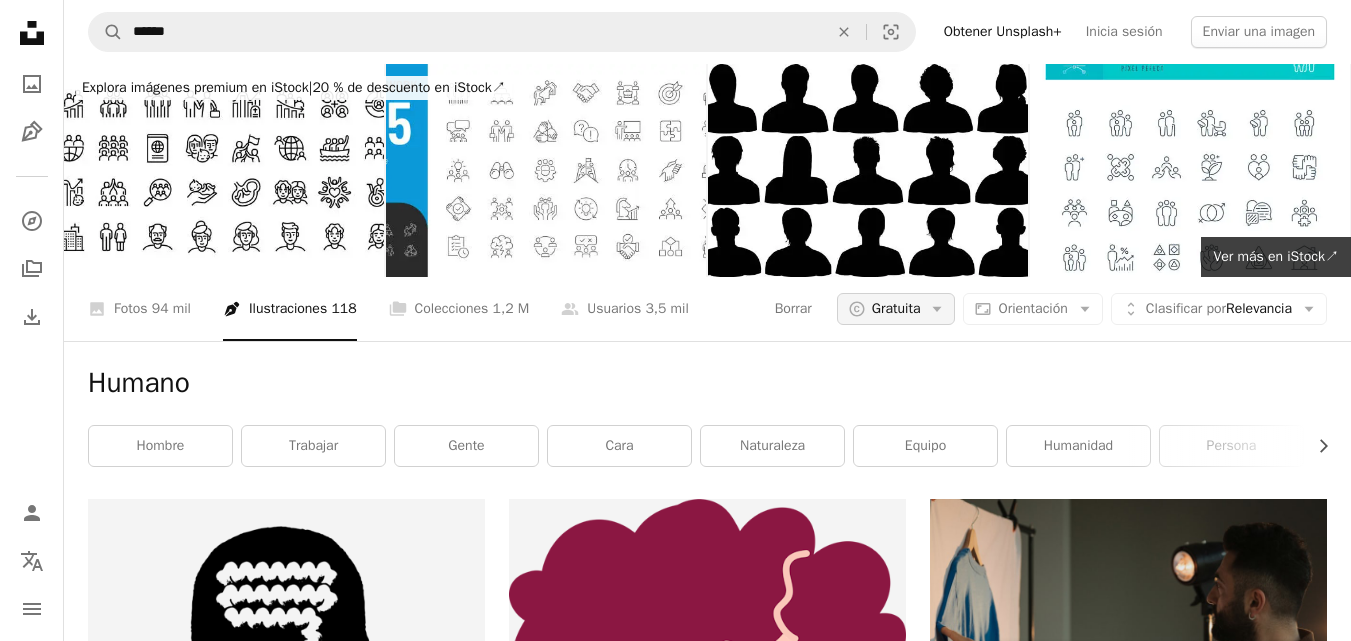 click on "Arrow down" 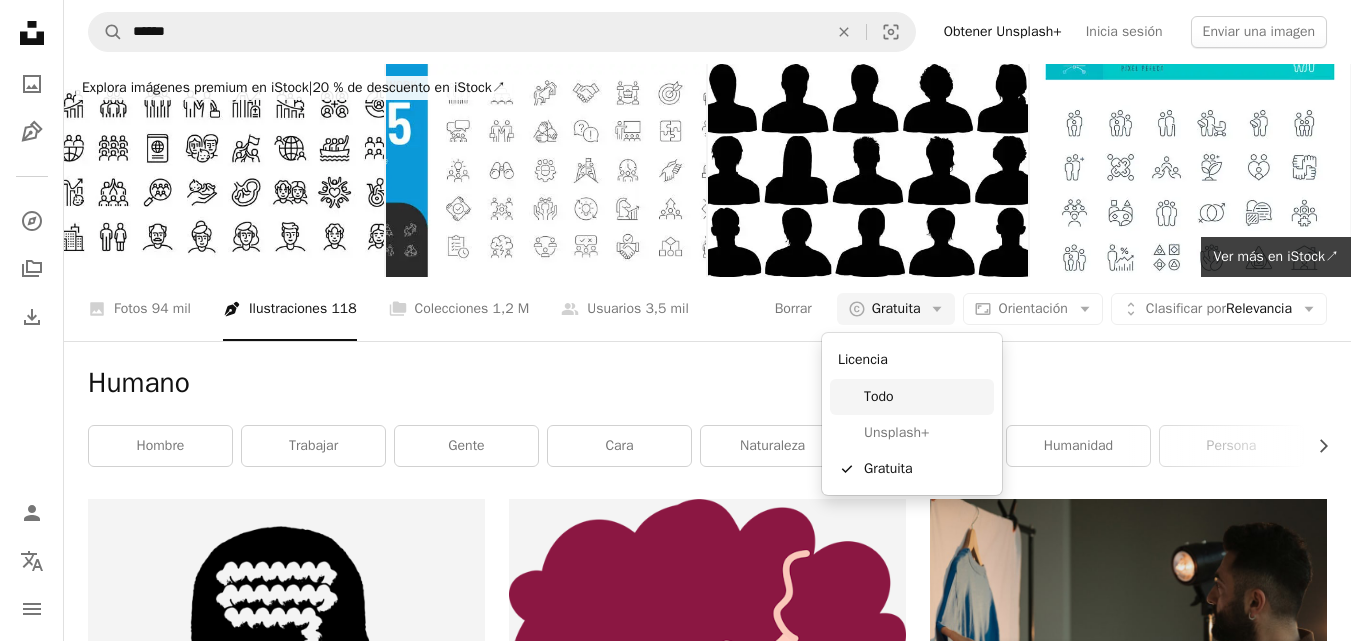 click on "Todo" at bounding box center (925, 397) 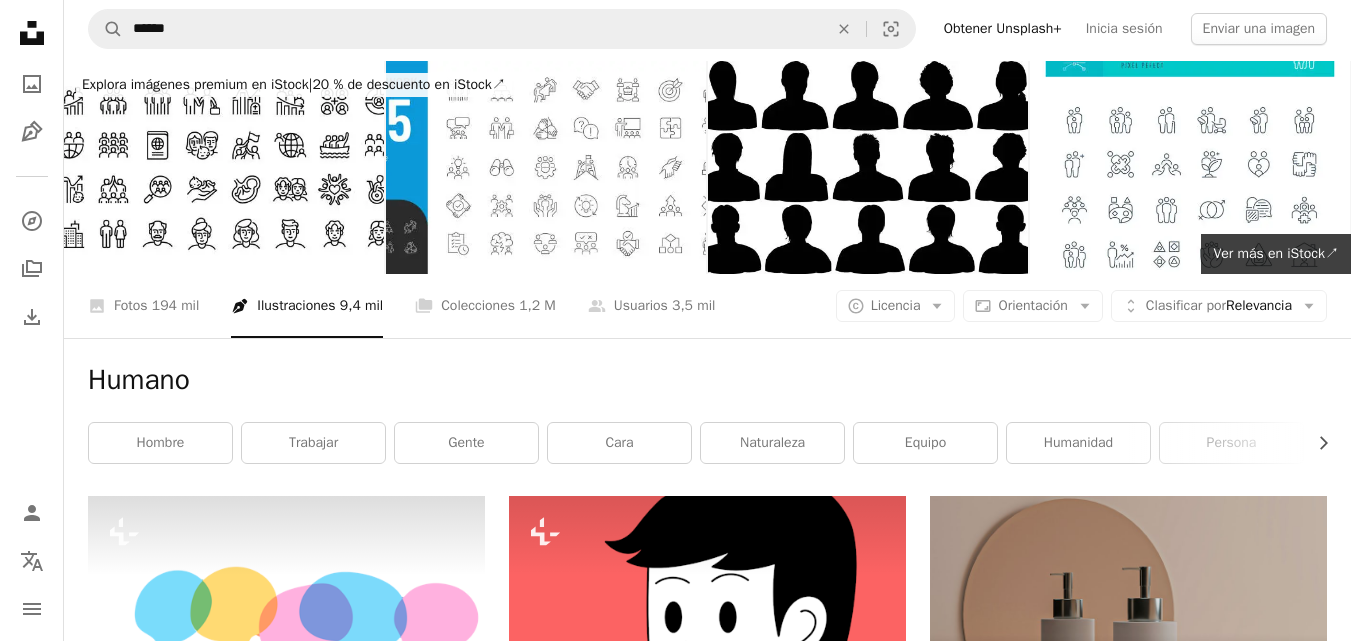 scroll, scrollTop: 0, scrollLeft: 0, axis: both 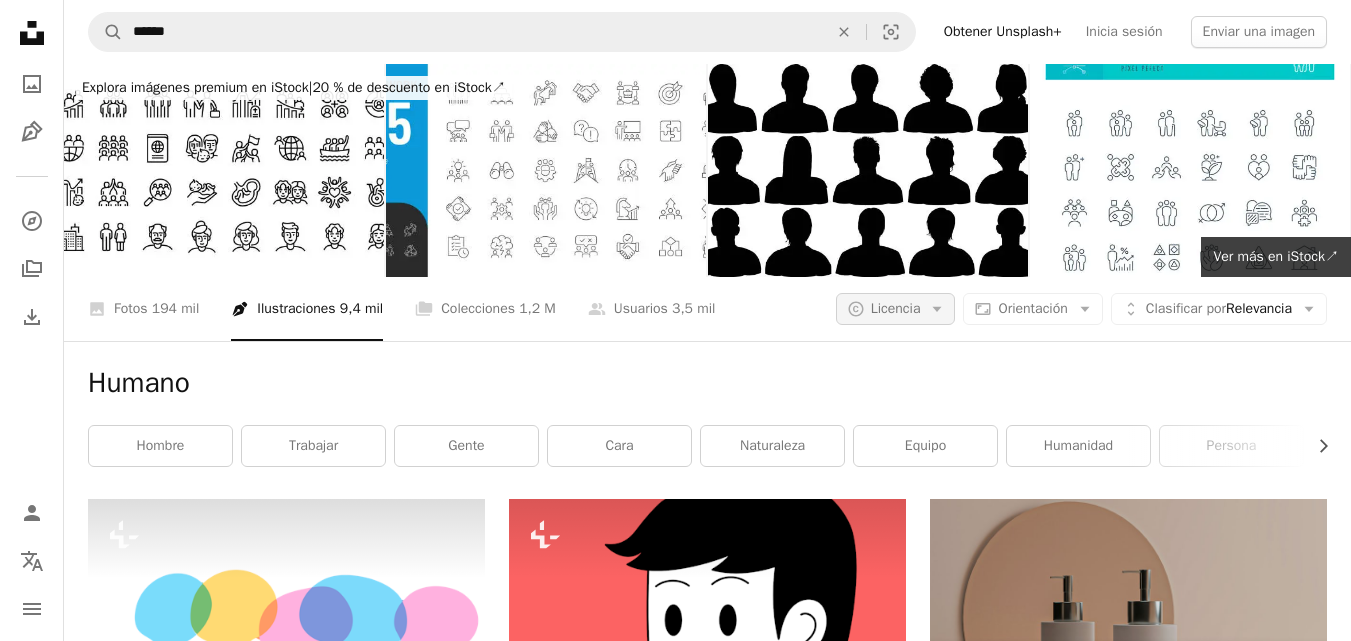 click on "Arrow down" 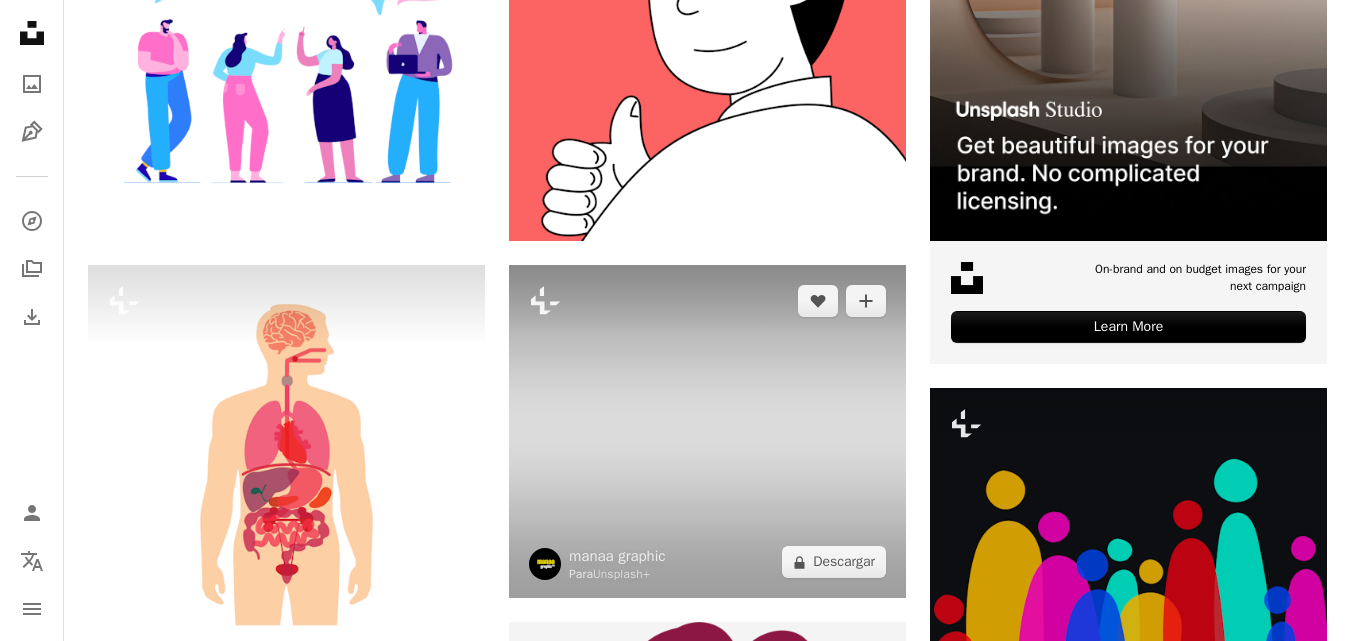 scroll, scrollTop: 300, scrollLeft: 0, axis: vertical 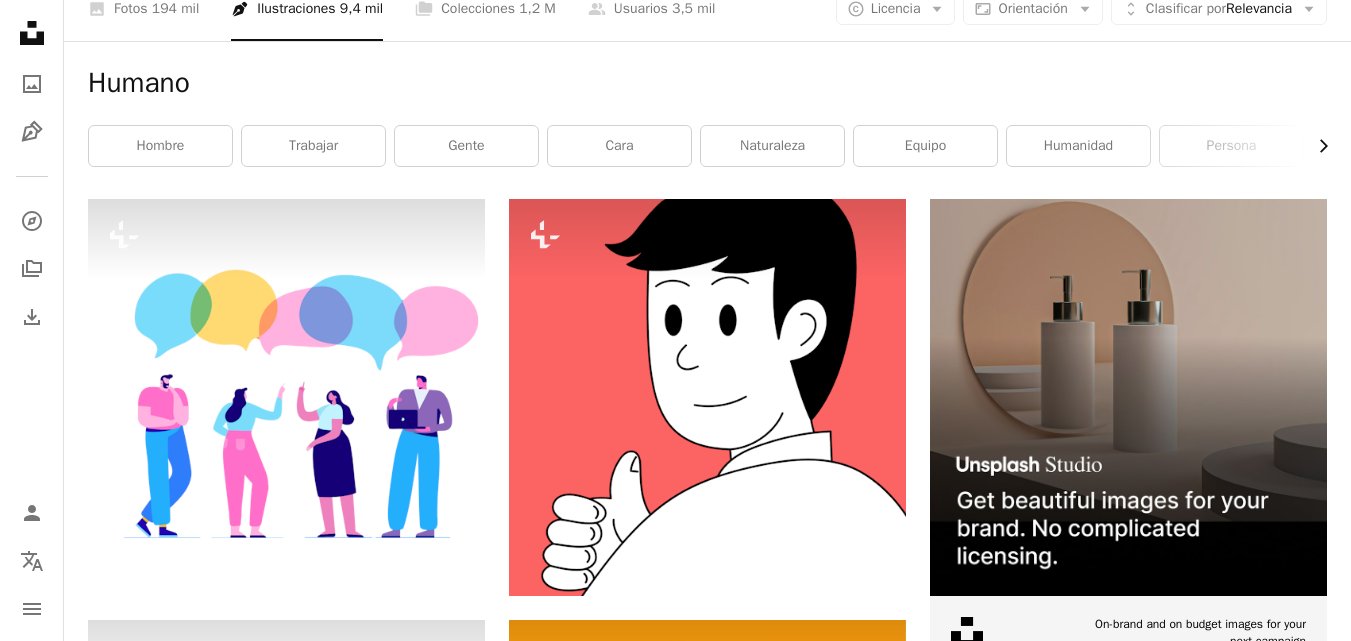 click on "Chevron right" 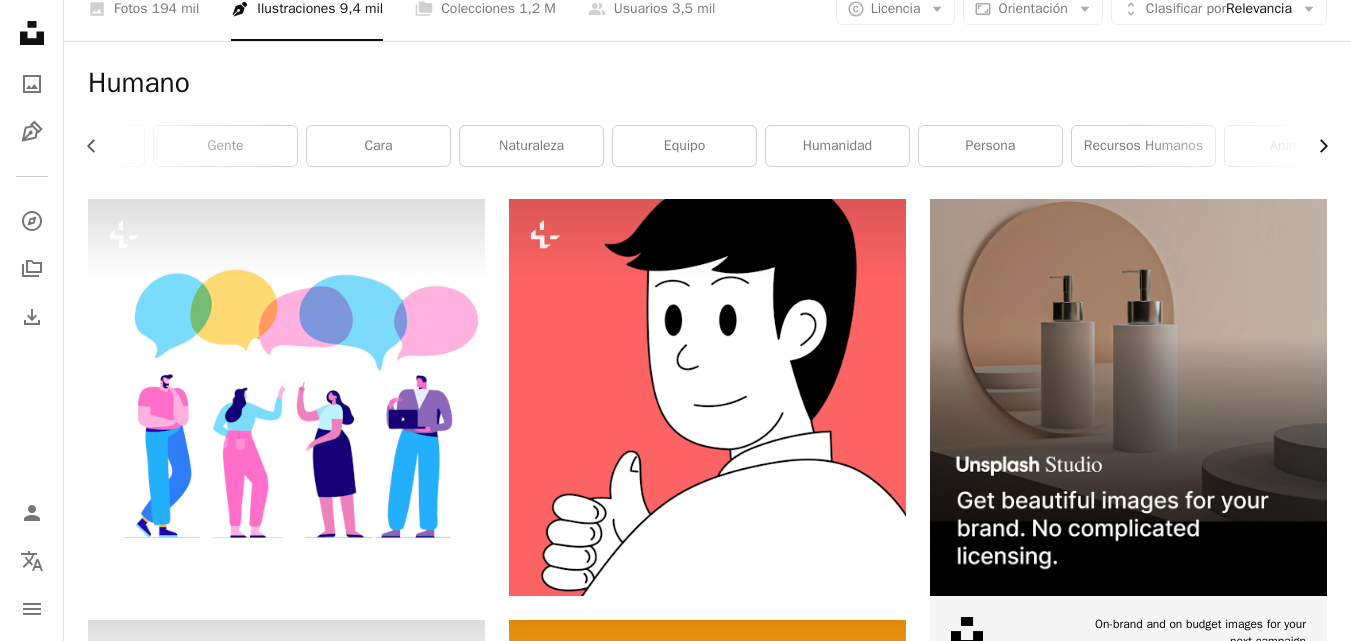 scroll, scrollTop: 0, scrollLeft: 300, axis: horizontal 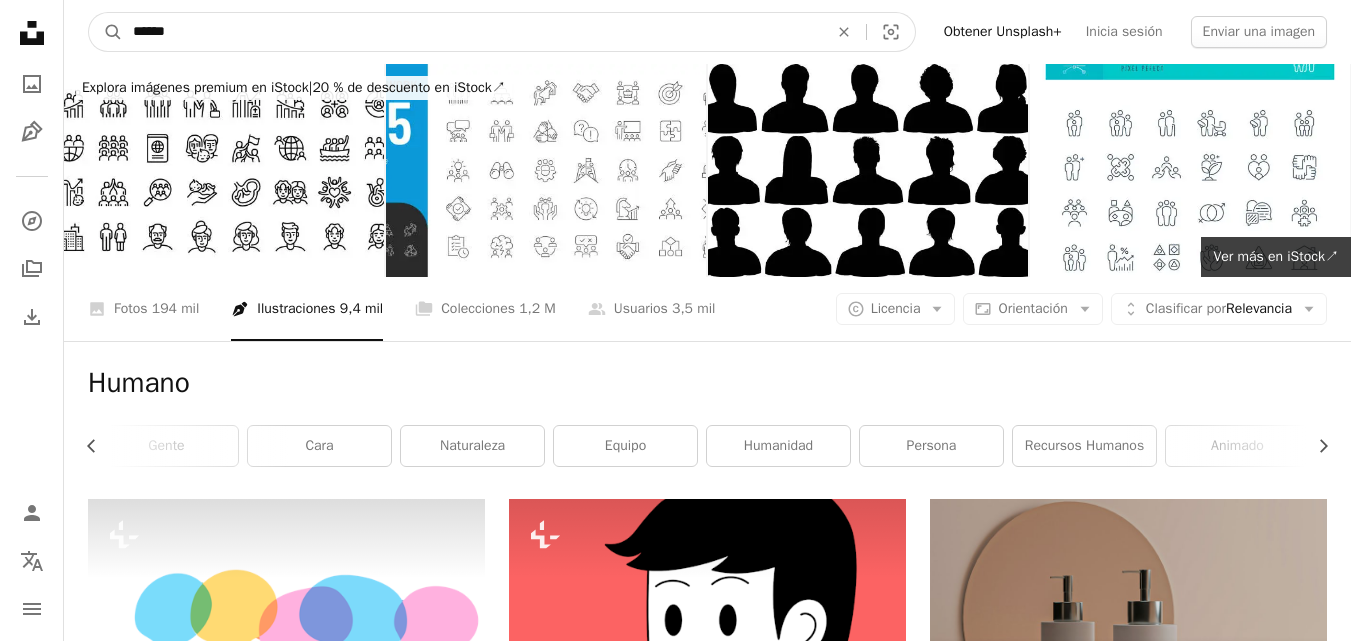drag, startPoint x: 232, startPoint y: 13, endPoint x: 217, endPoint y: 27, distance: 20.518284 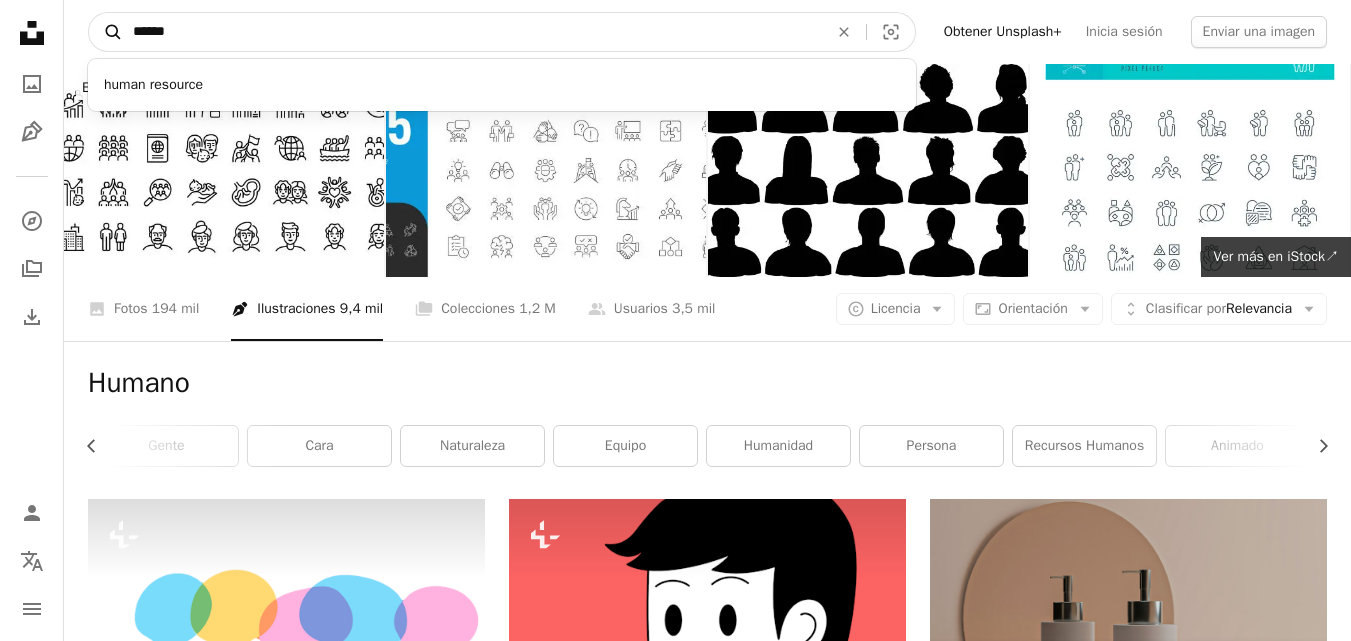 drag, startPoint x: 154, startPoint y: 31, endPoint x: 98, endPoint y: 31, distance: 56 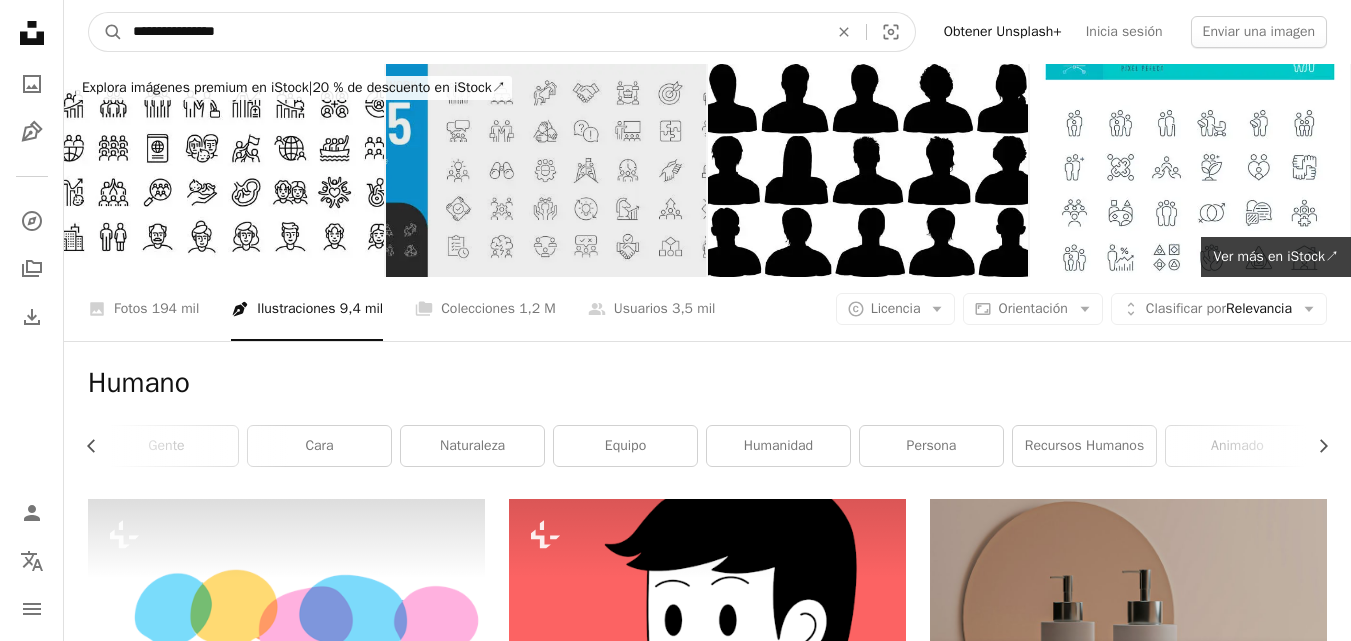 type on "**********" 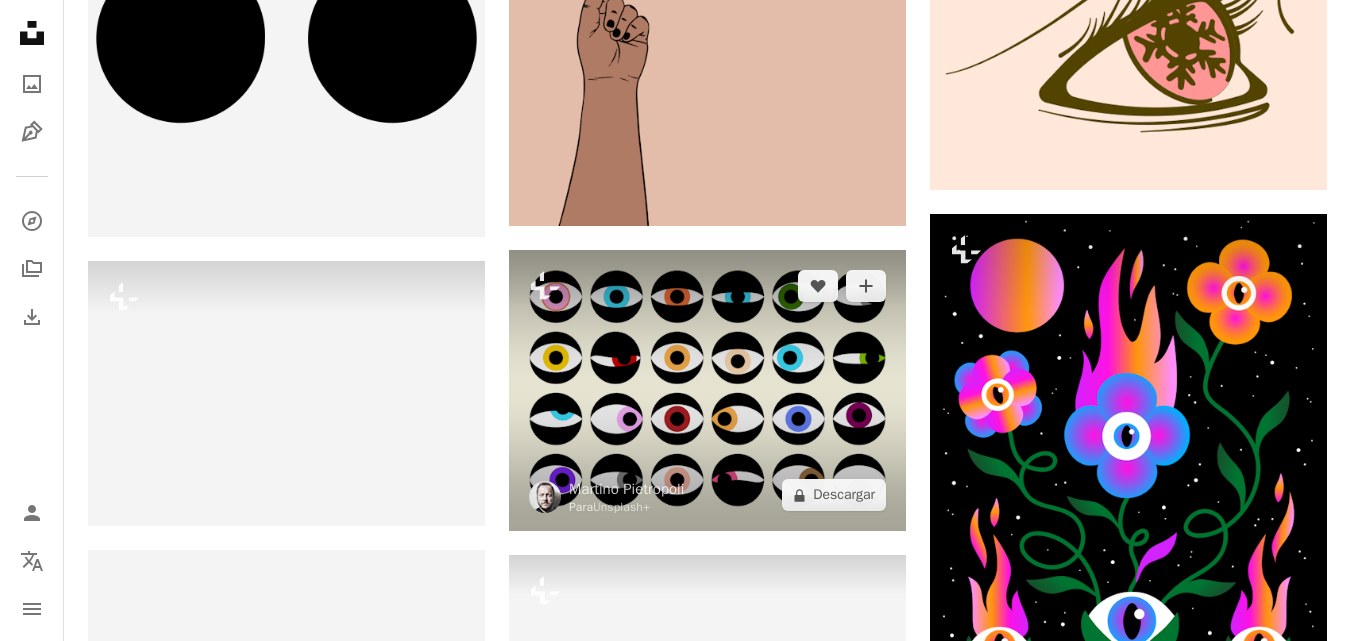 scroll, scrollTop: 2200, scrollLeft: 0, axis: vertical 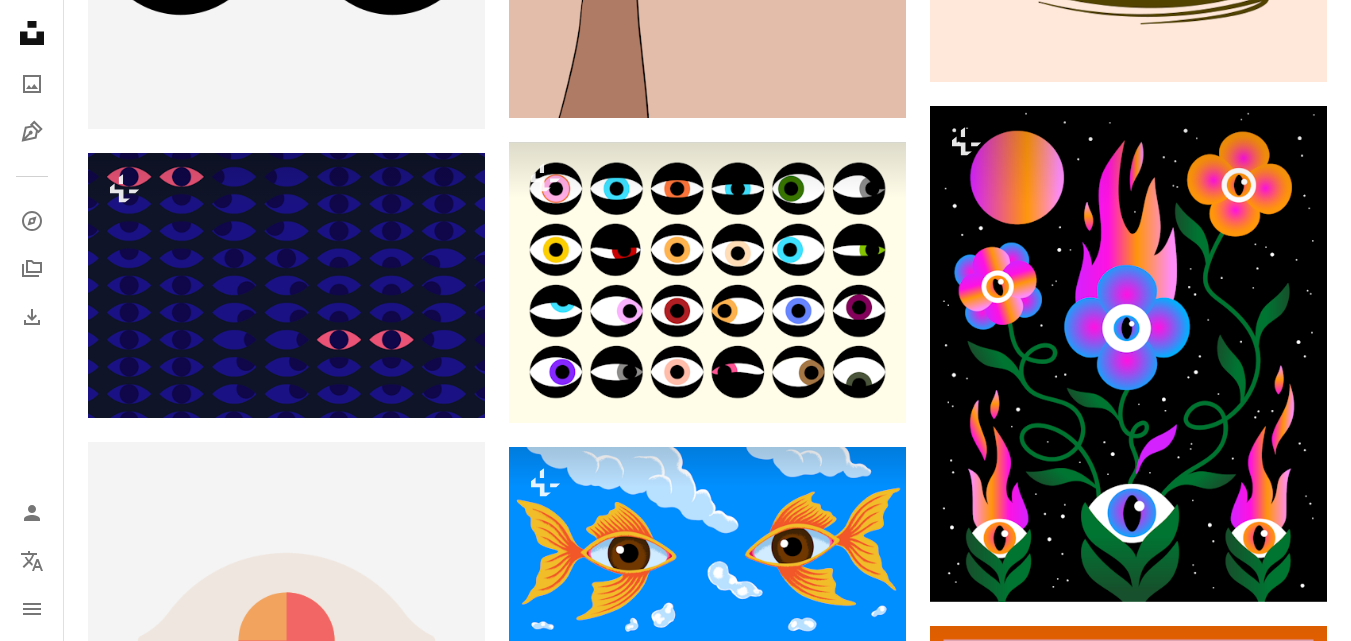 click on "Unsplash logo Página de inicio de Unsplash" 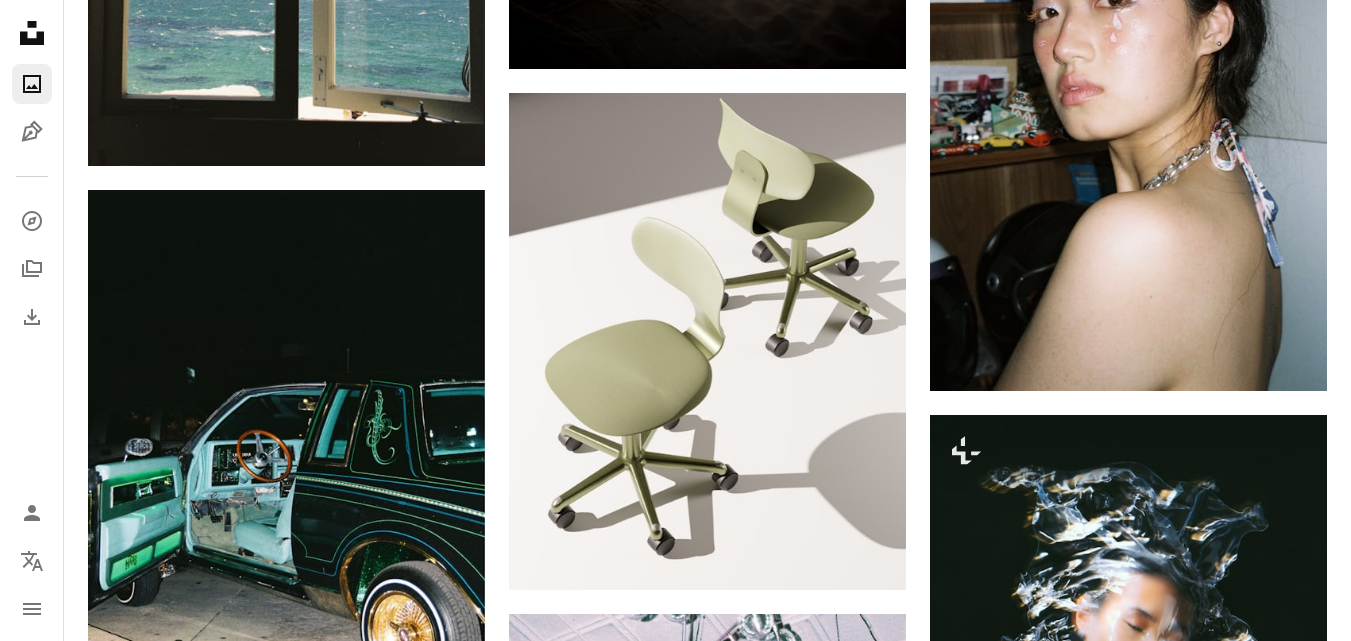 scroll, scrollTop: 0, scrollLeft: 0, axis: both 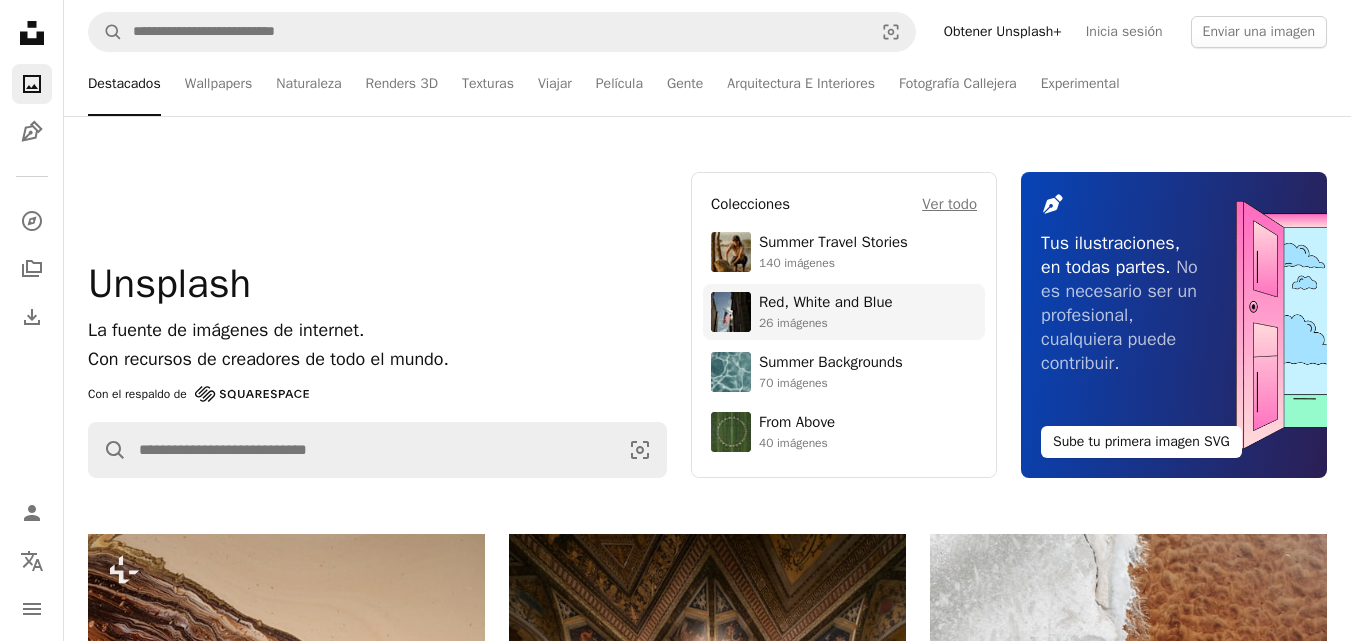click on "Red, White and Blue 26 imágenes" at bounding box center [826, 312] 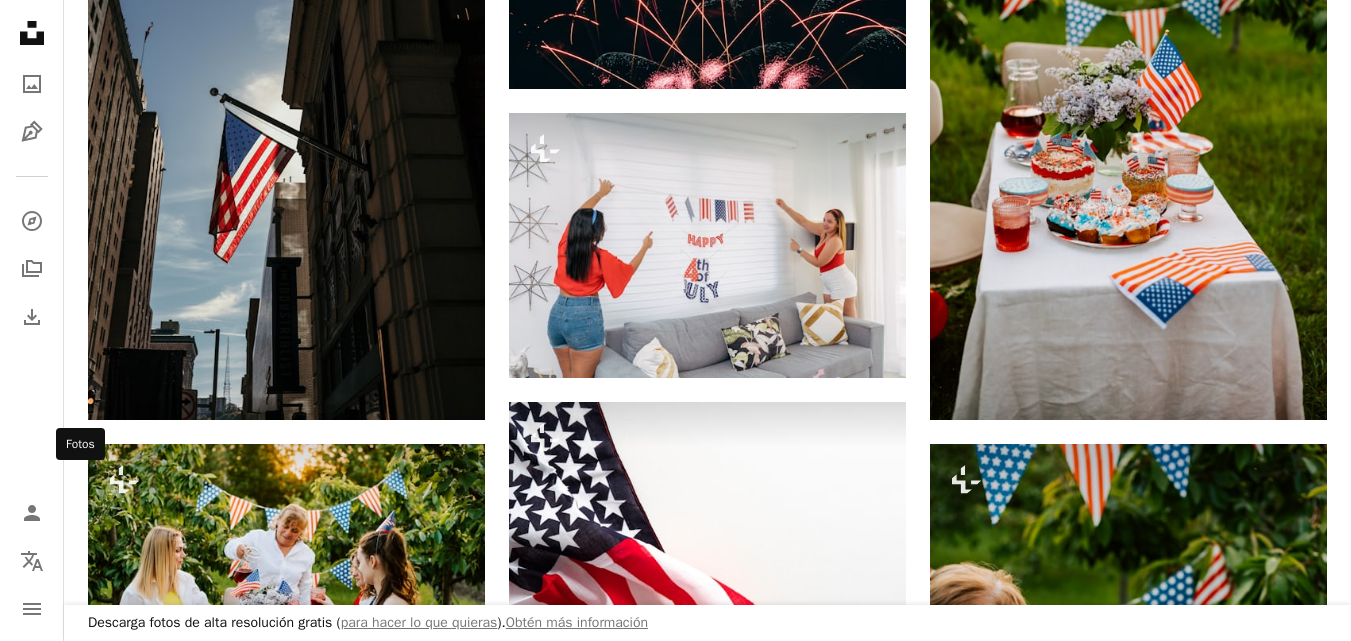 scroll, scrollTop: 500, scrollLeft: 0, axis: vertical 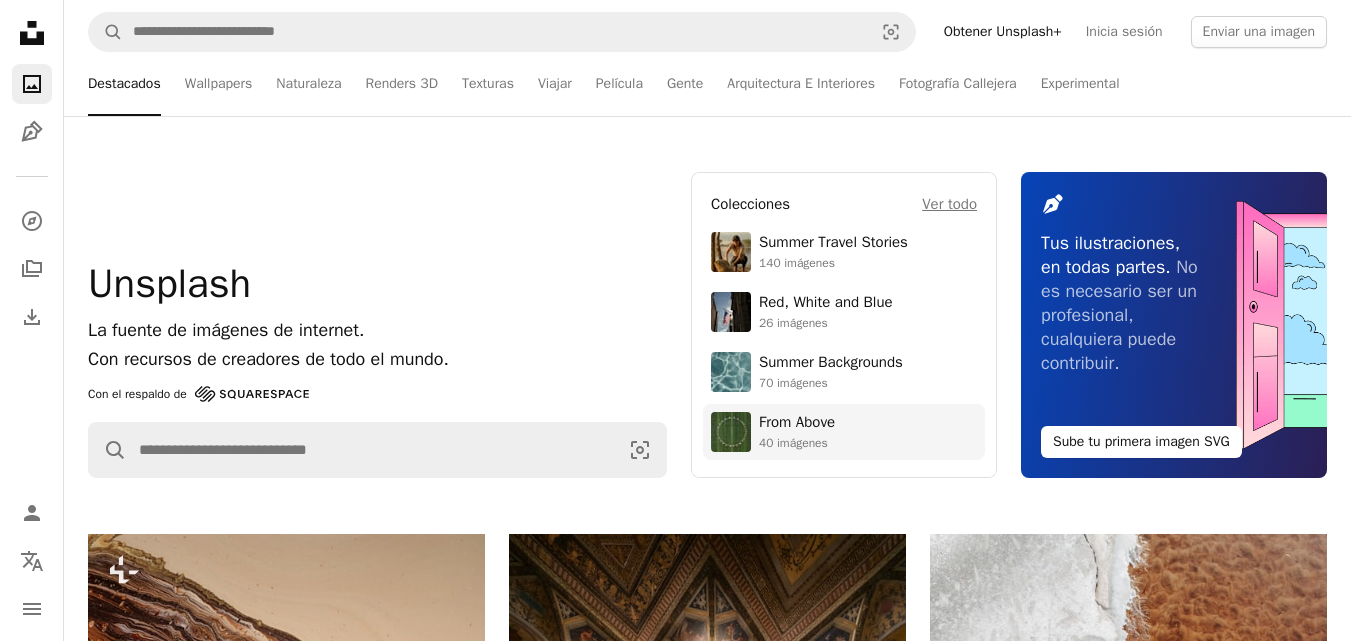 click on "From Above" at bounding box center (797, 423) 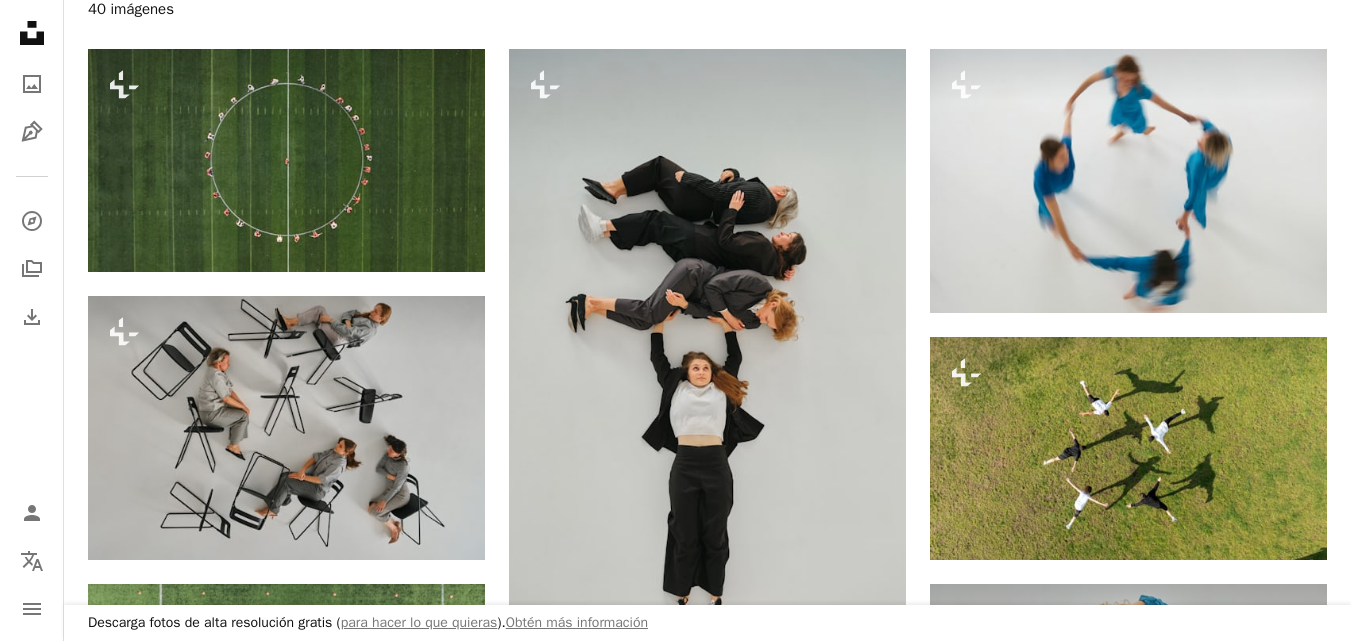 scroll, scrollTop: 300, scrollLeft: 0, axis: vertical 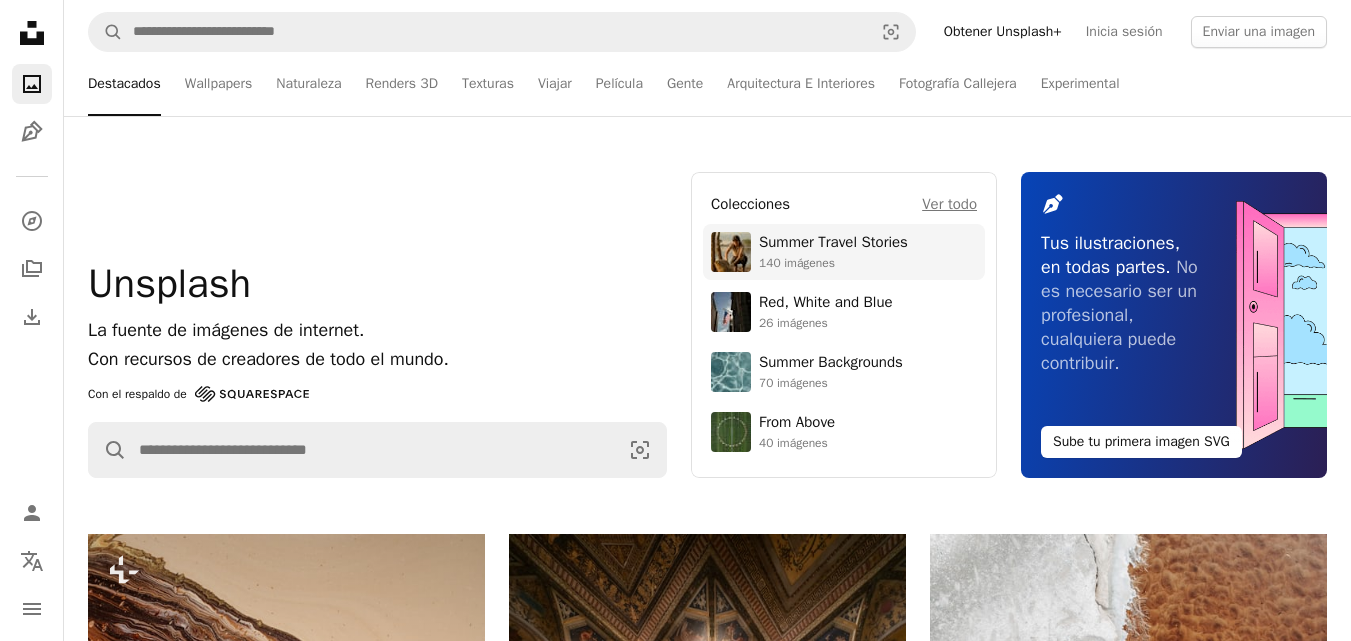 click on "140 imágenes" at bounding box center (833, 263) 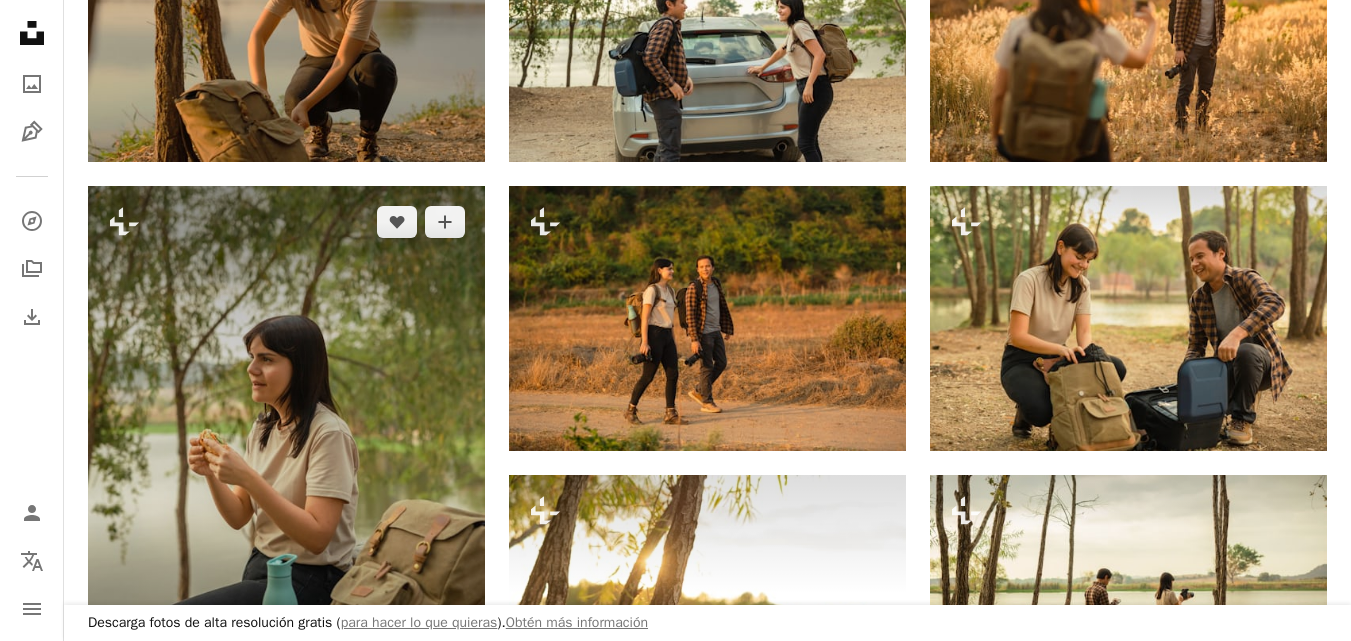 scroll, scrollTop: 600, scrollLeft: 0, axis: vertical 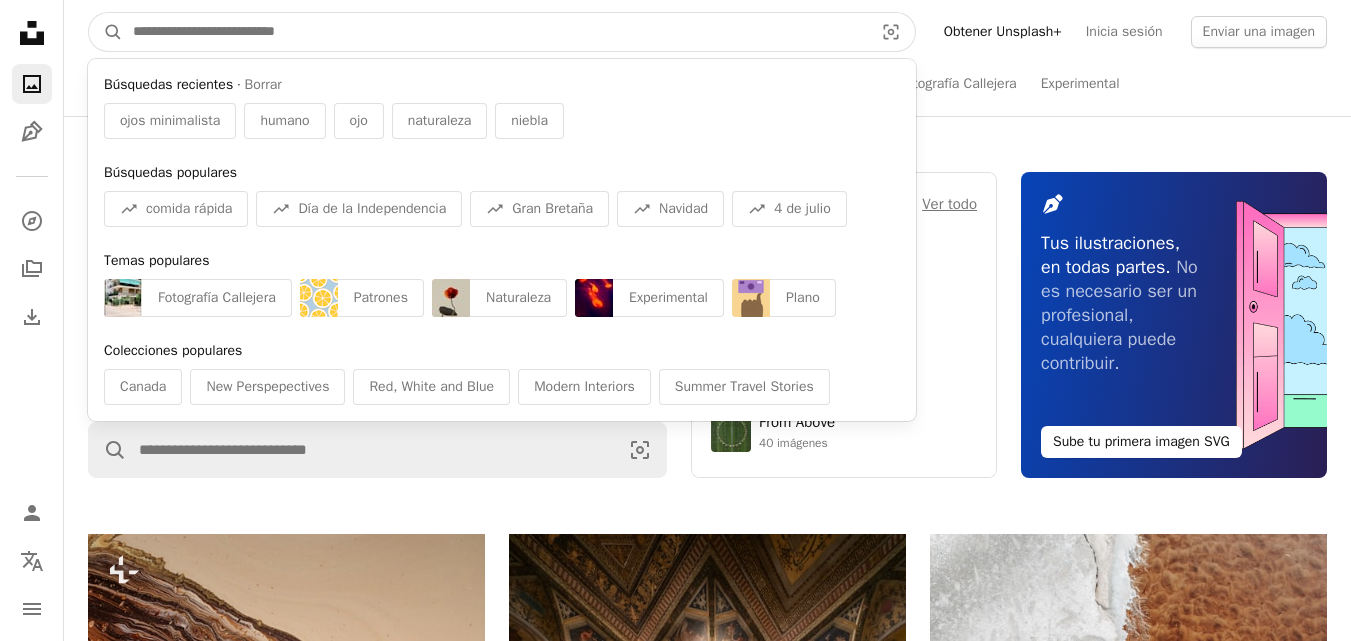 drag, startPoint x: 417, startPoint y: 41, endPoint x: 752, endPoint y: 71, distance: 336.3406 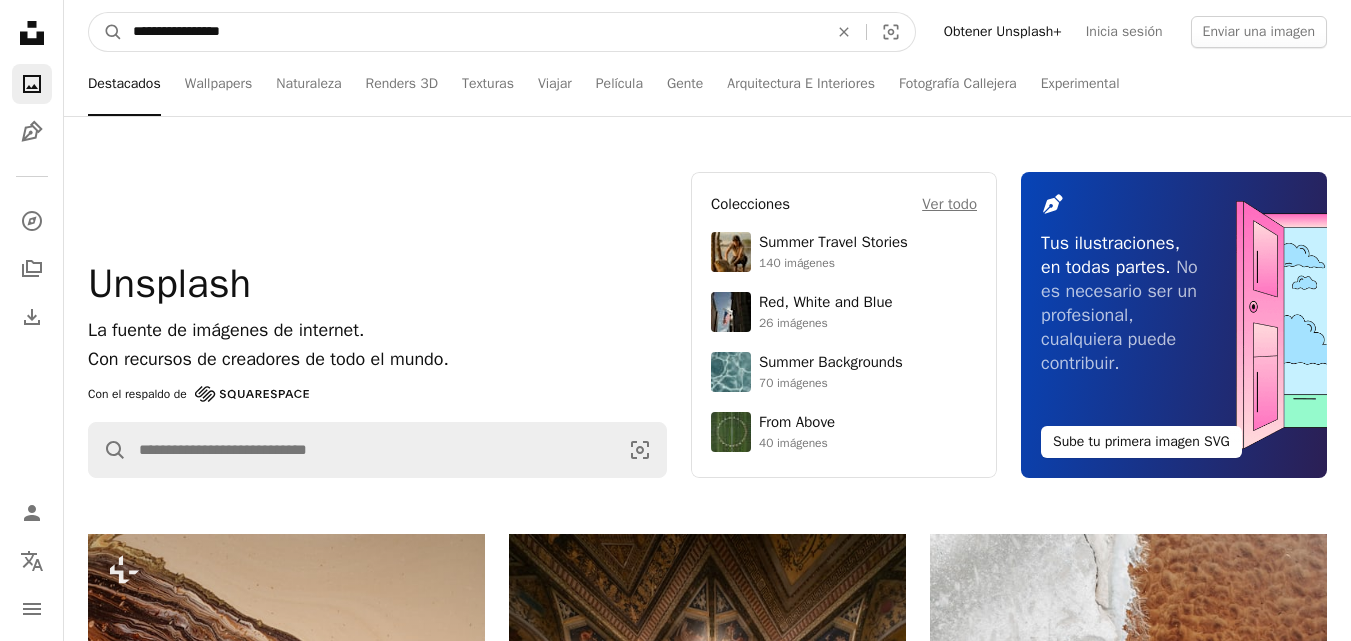 type on "**********" 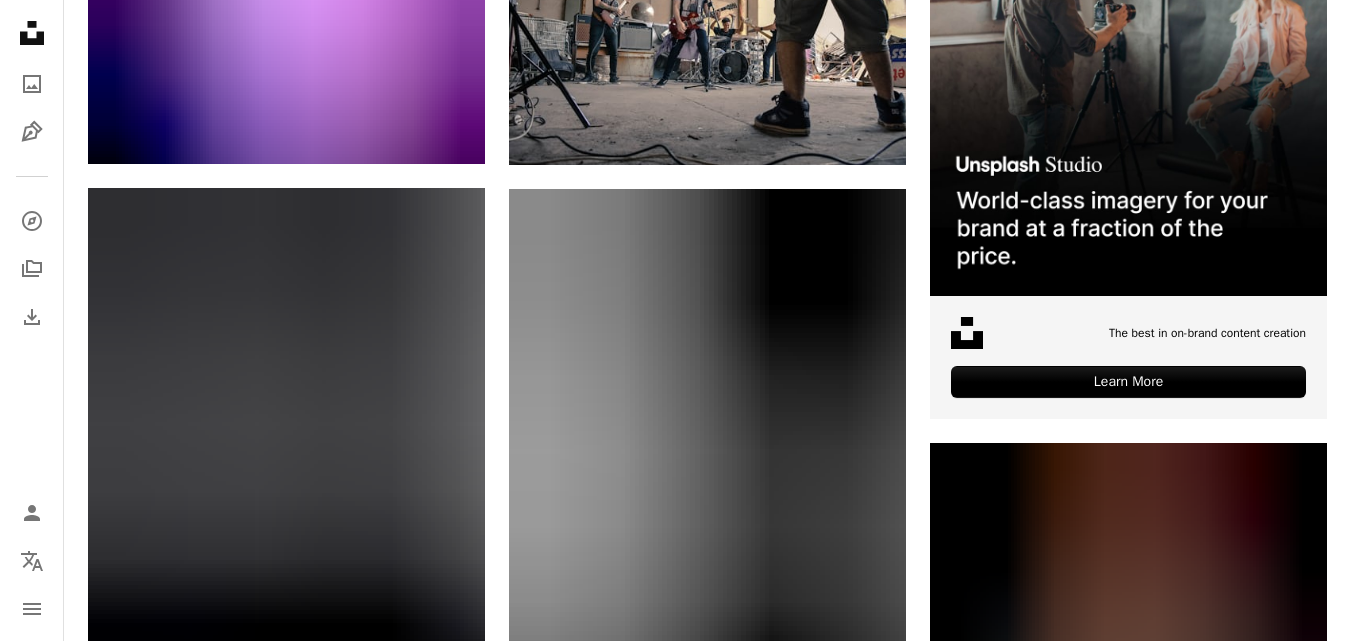 scroll, scrollTop: 0, scrollLeft: 0, axis: both 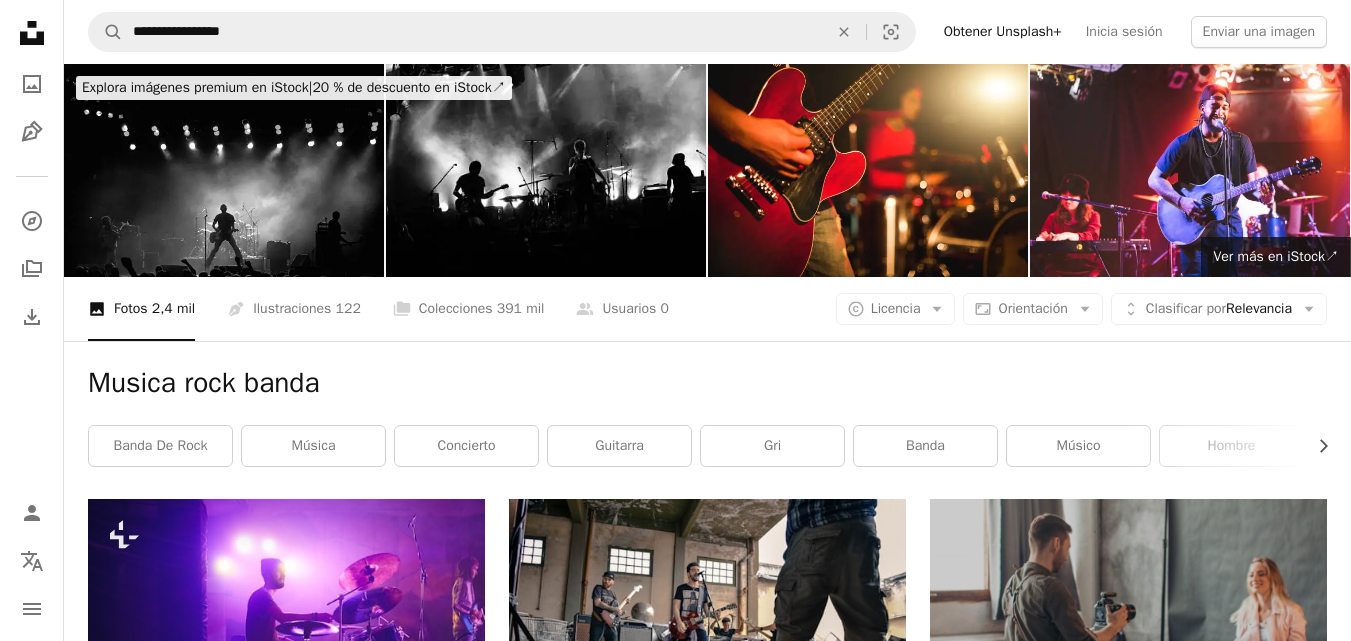 click 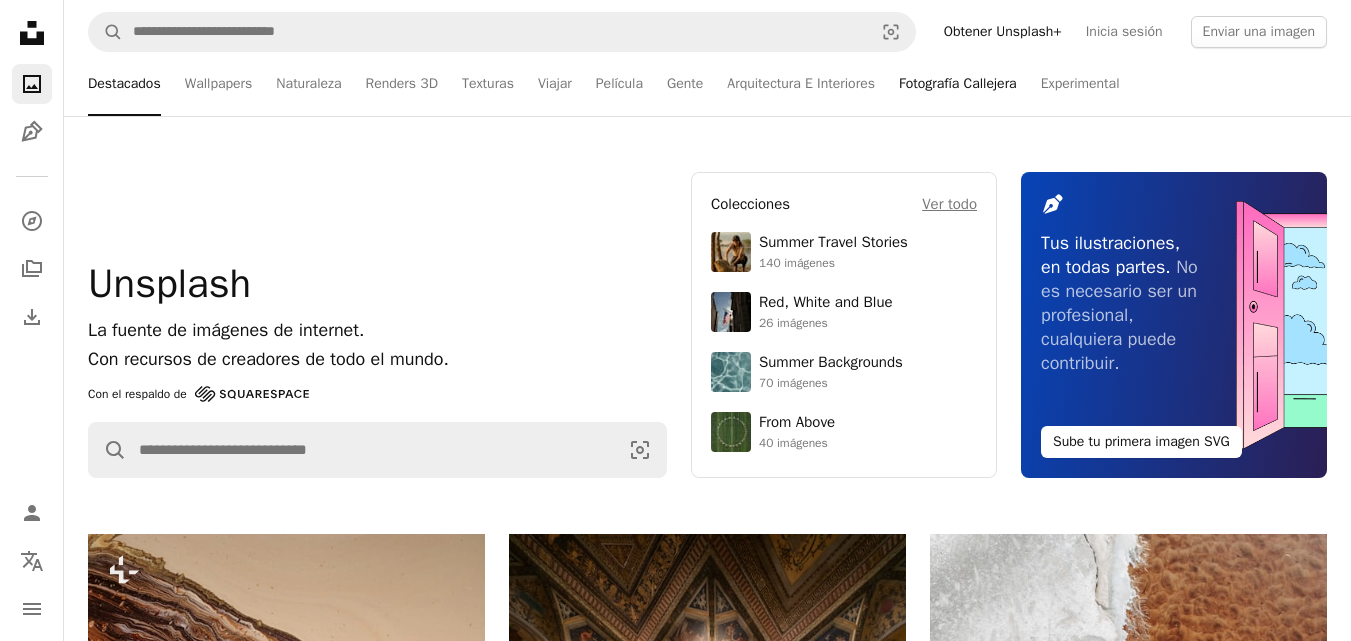 click on "Fotografía Callejera" at bounding box center [958, 84] 